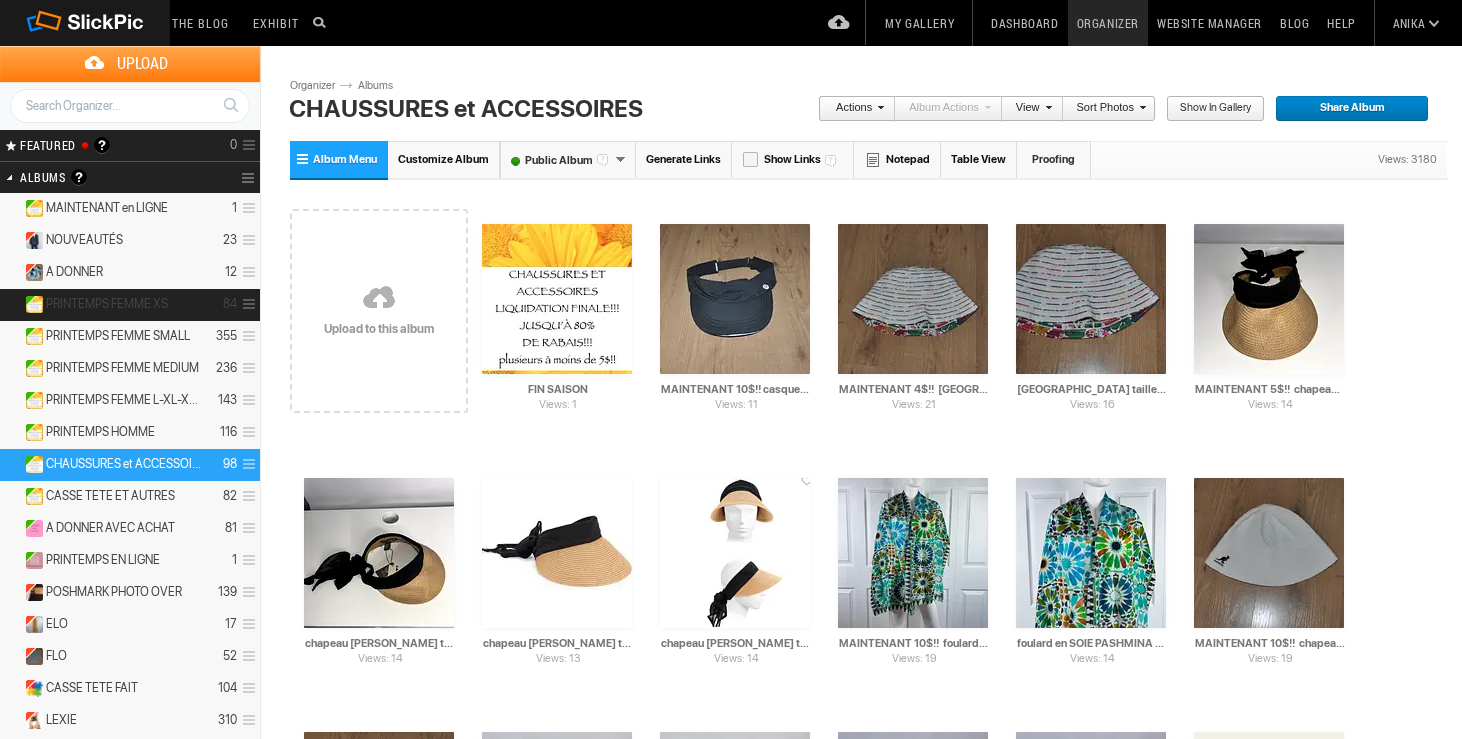 scroll, scrollTop: 0, scrollLeft: 0, axis: both 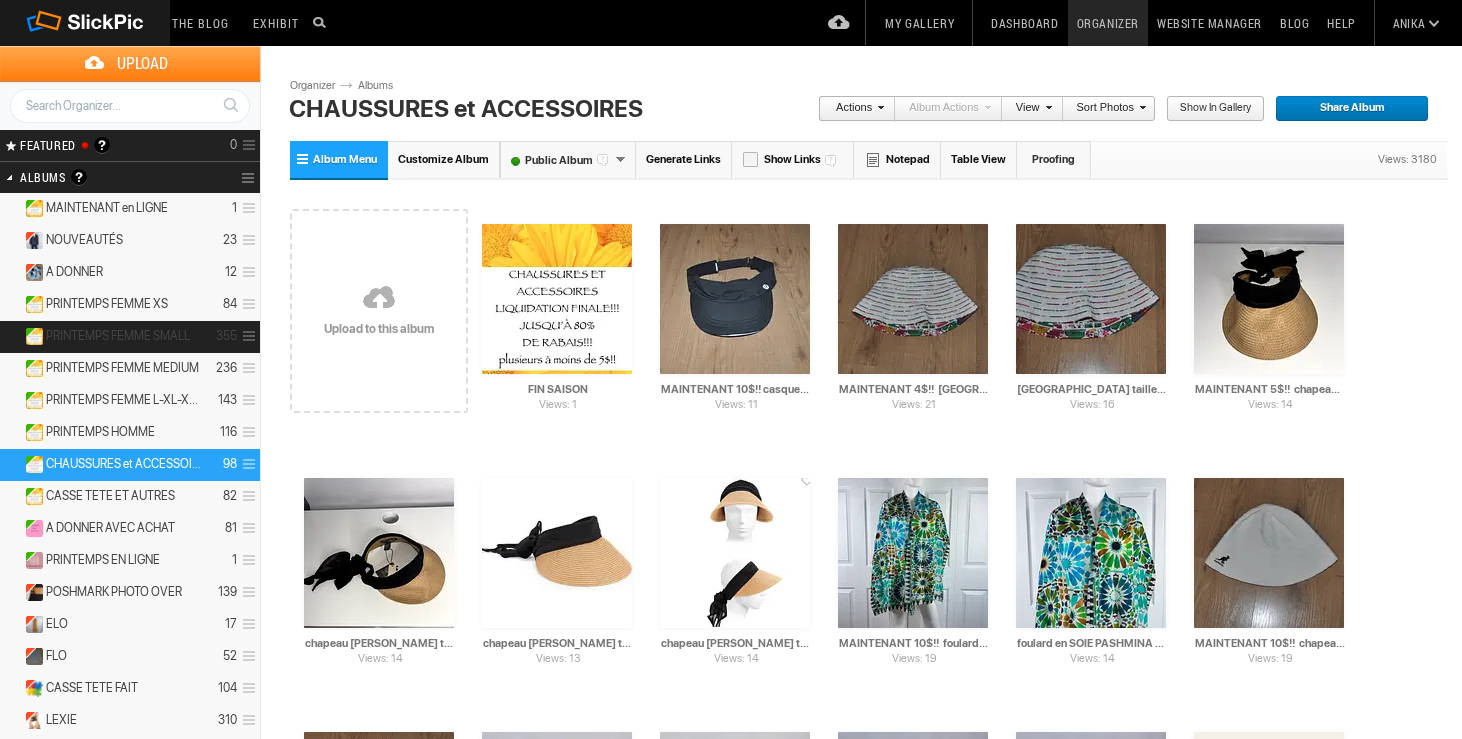 click on "PRINTEMPS FEMME SMALL" at bounding box center (118, 336) 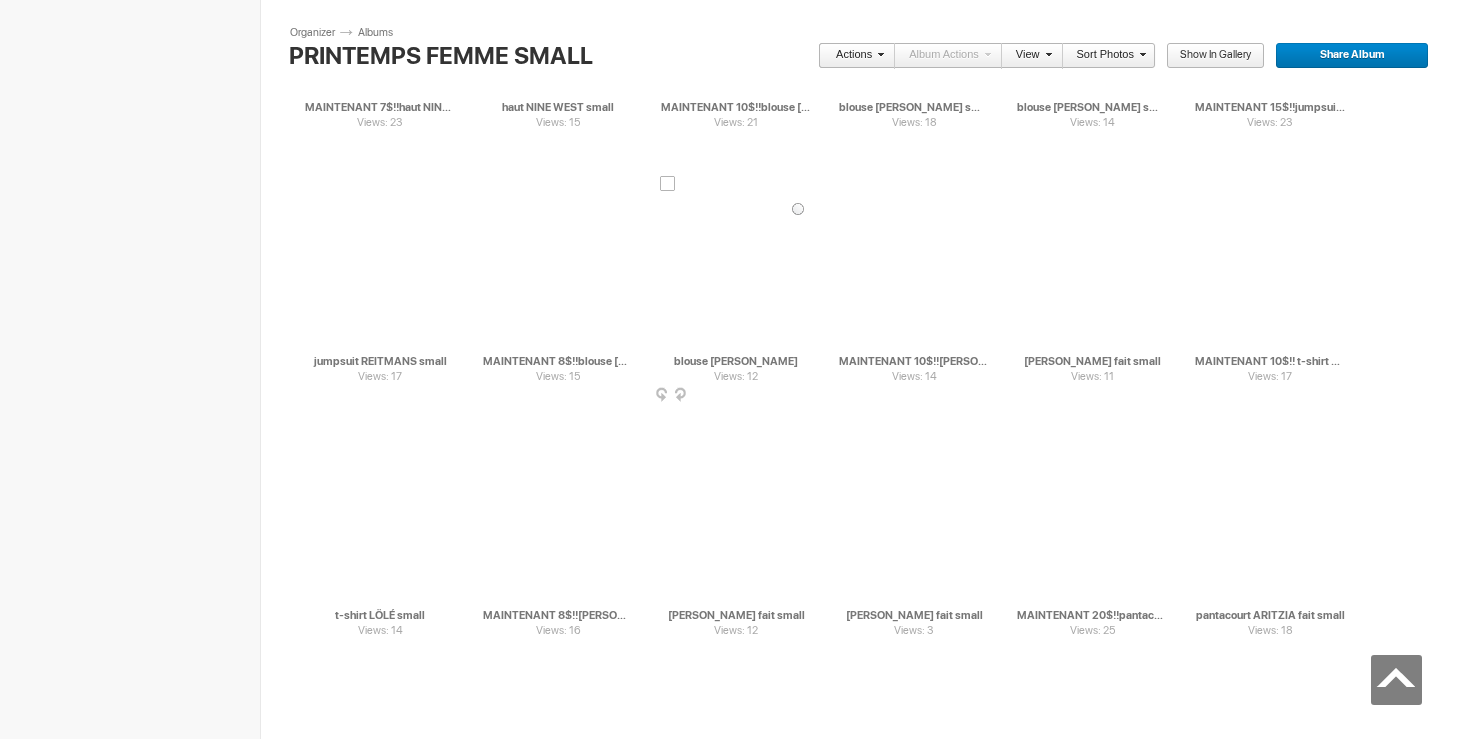 scroll, scrollTop: 3873, scrollLeft: 0, axis: vertical 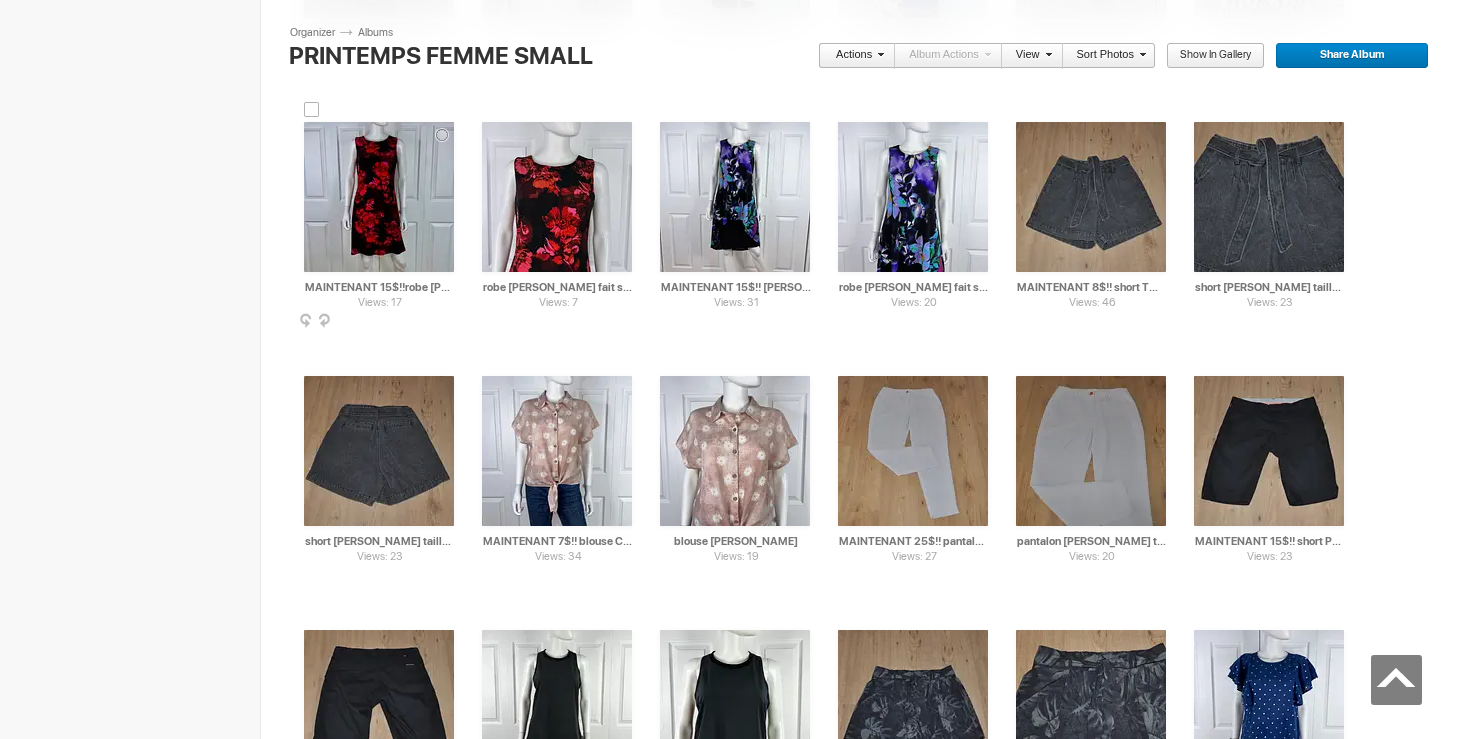 click at bounding box center [379, 197] 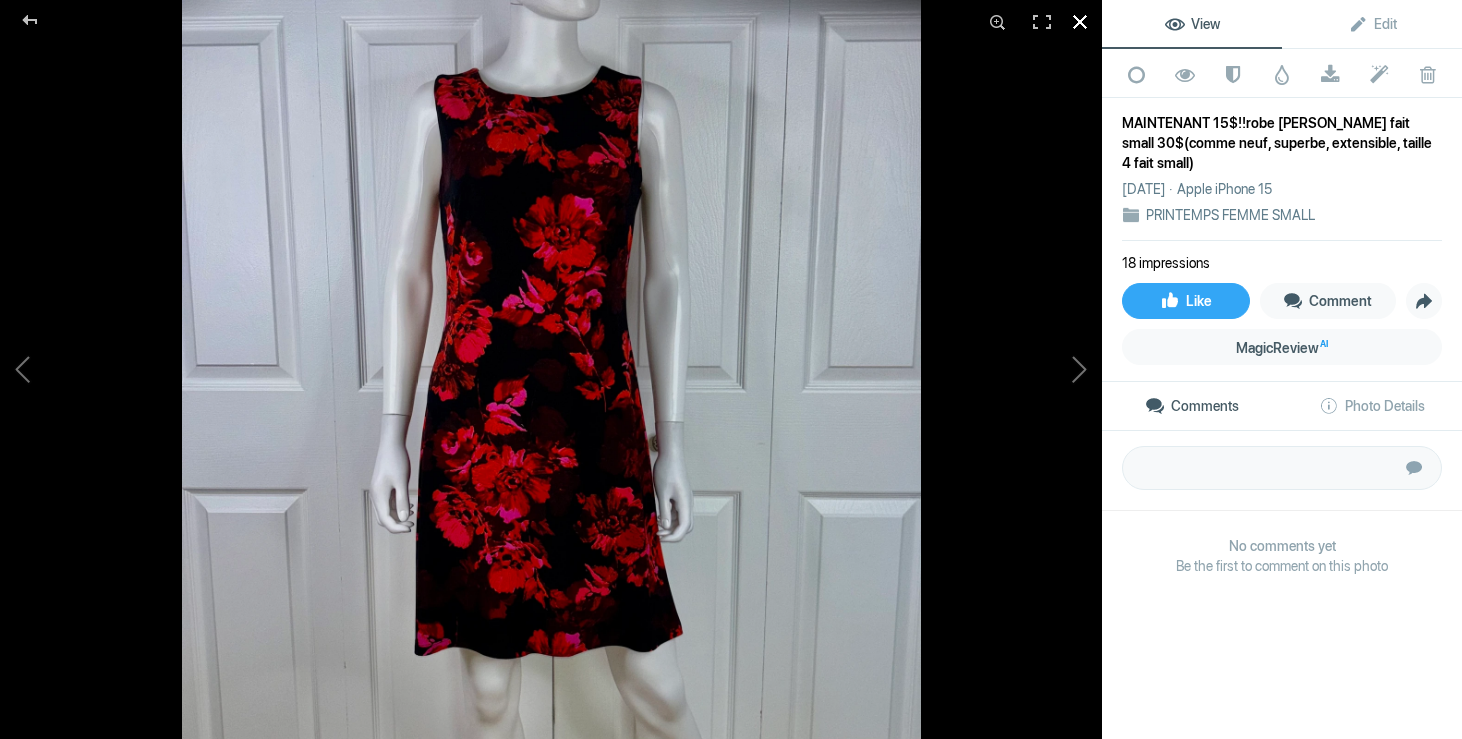 click 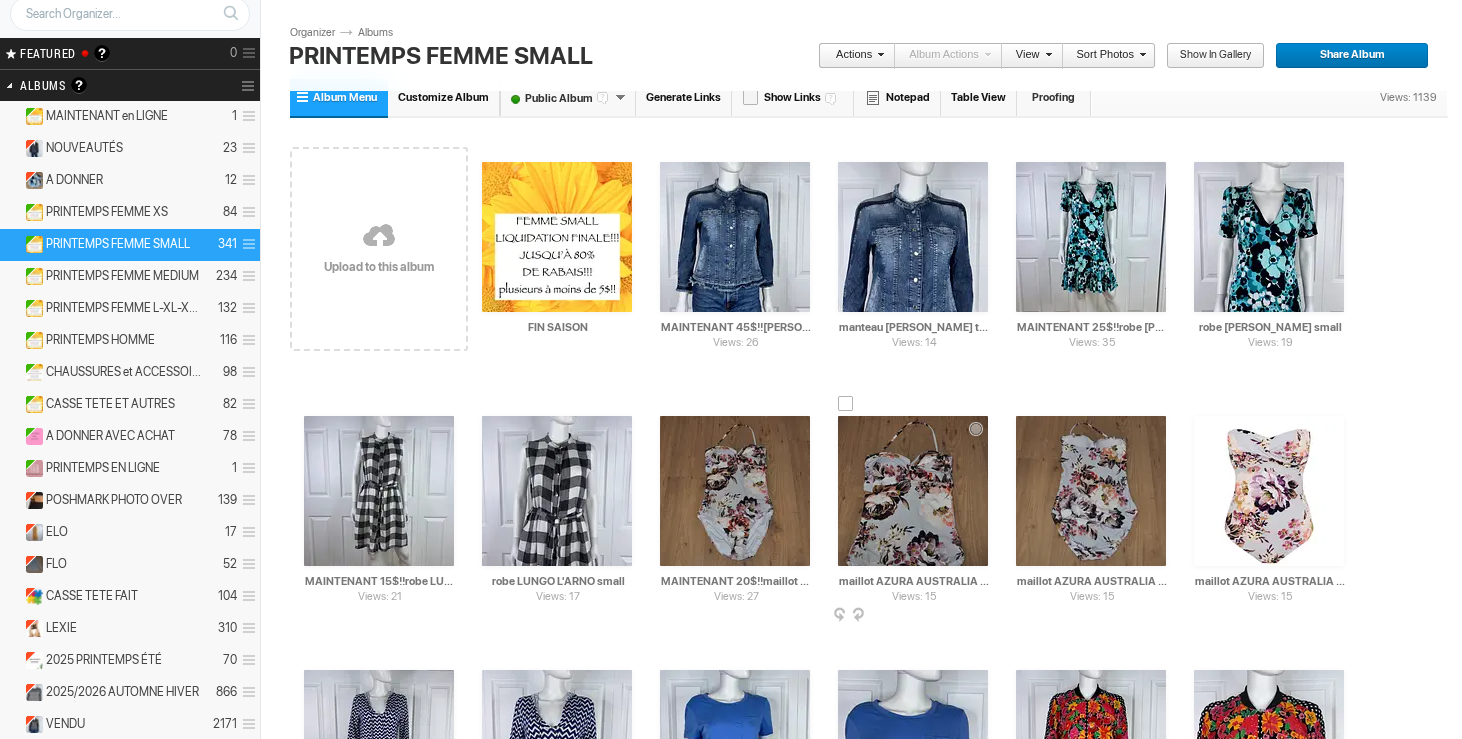 scroll, scrollTop: 0, scrollLeft: 0, axis: both 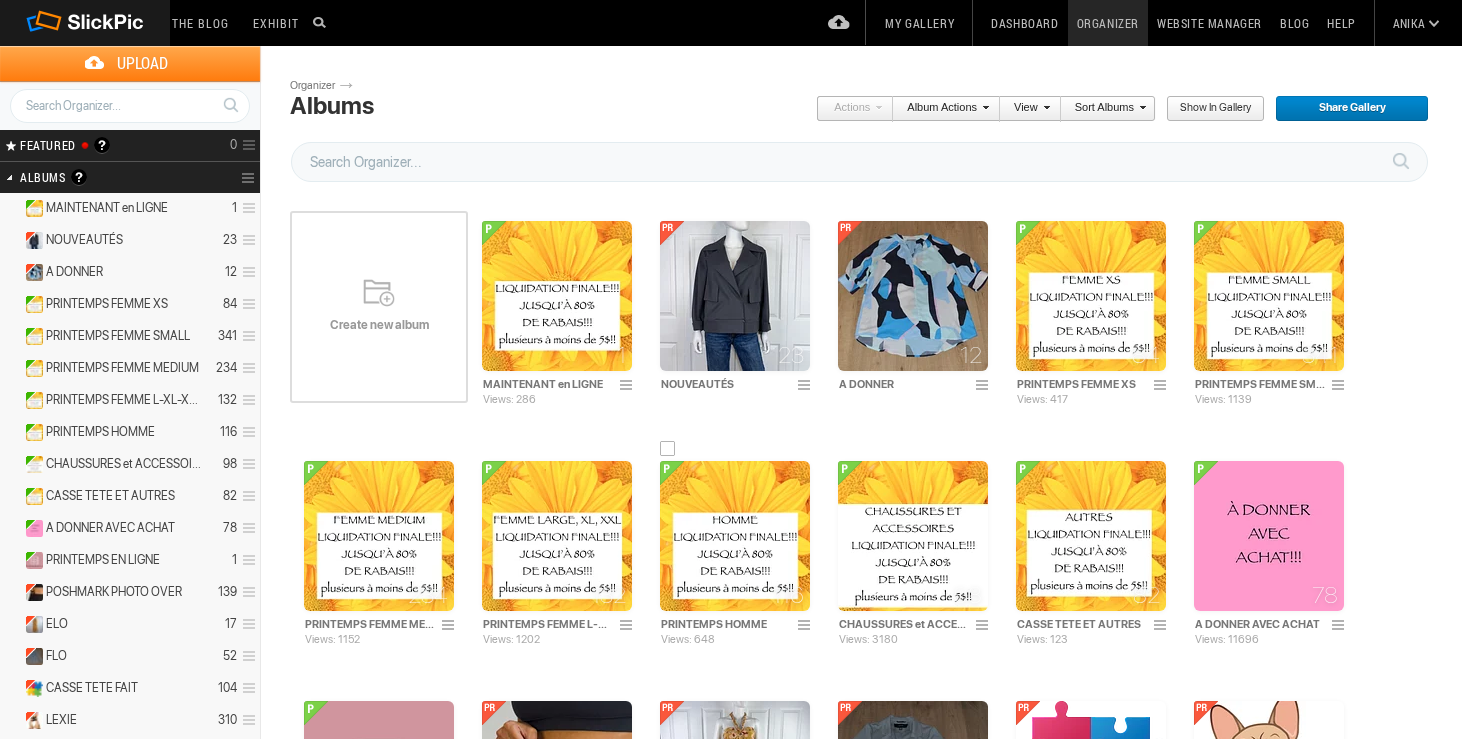 click at bounding box center [735, 536] 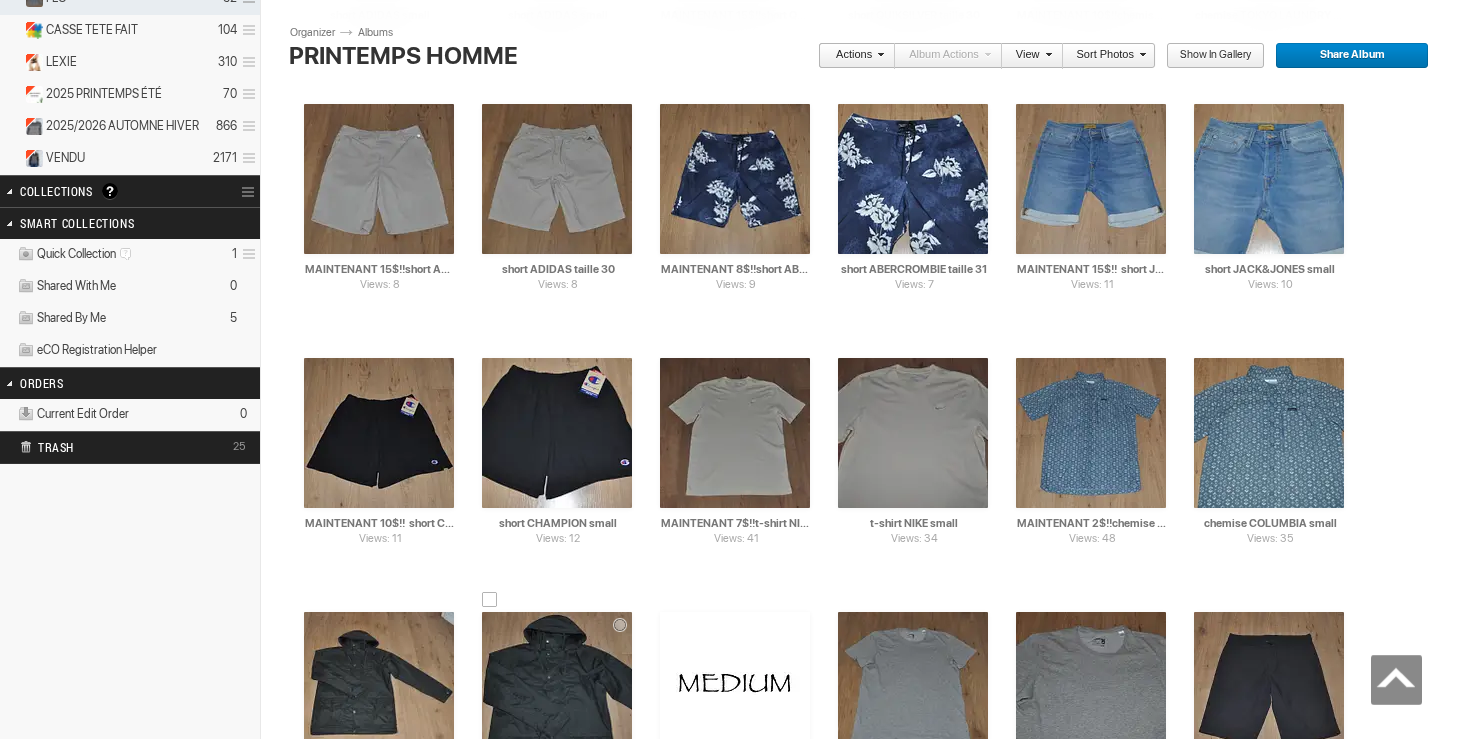 scroll, scrollTop: 0, scrollLeft: 0, axis: both 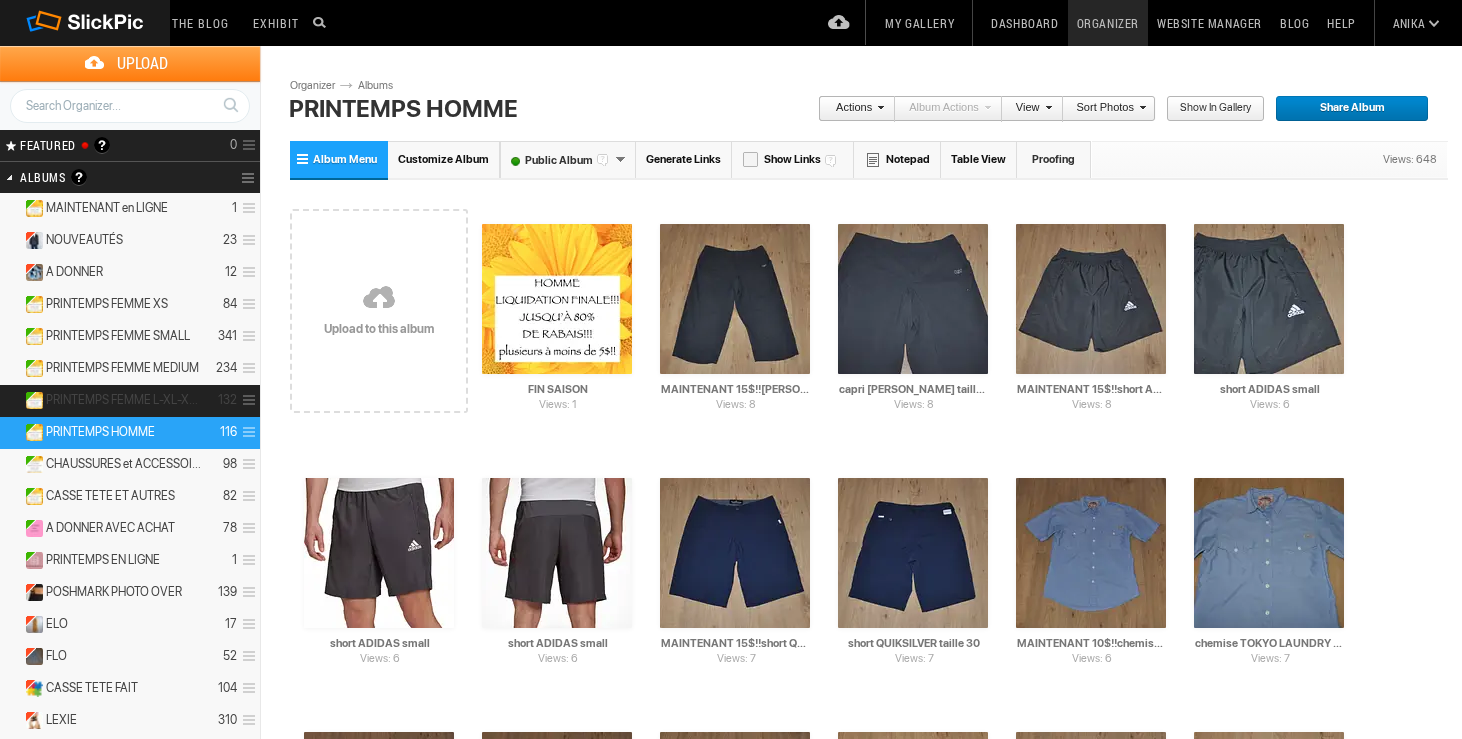 click on "PRINTEMPS FEMME L-XL-XXL" at bounding box center [124, 400] 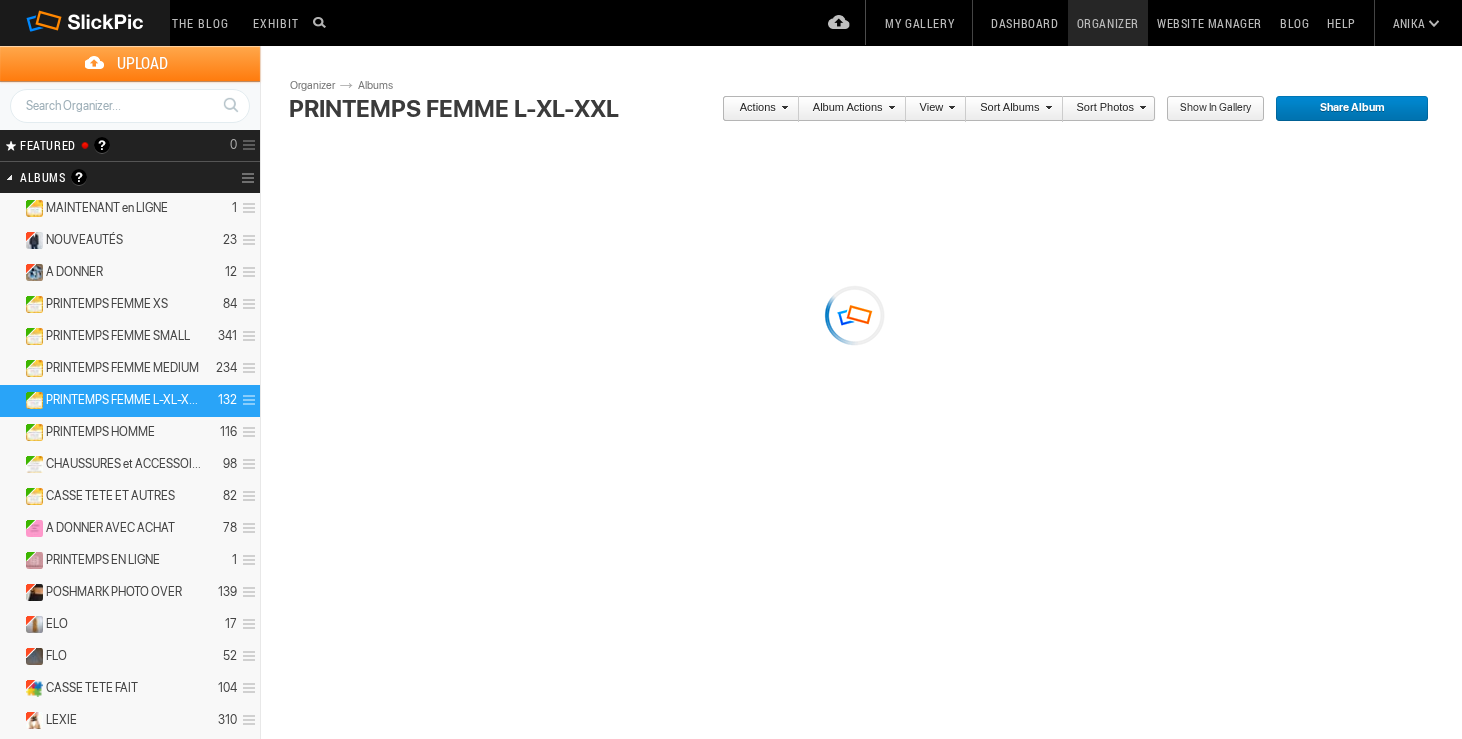scroll, scrollTop: 0, scrollLeft: 0, axis: both 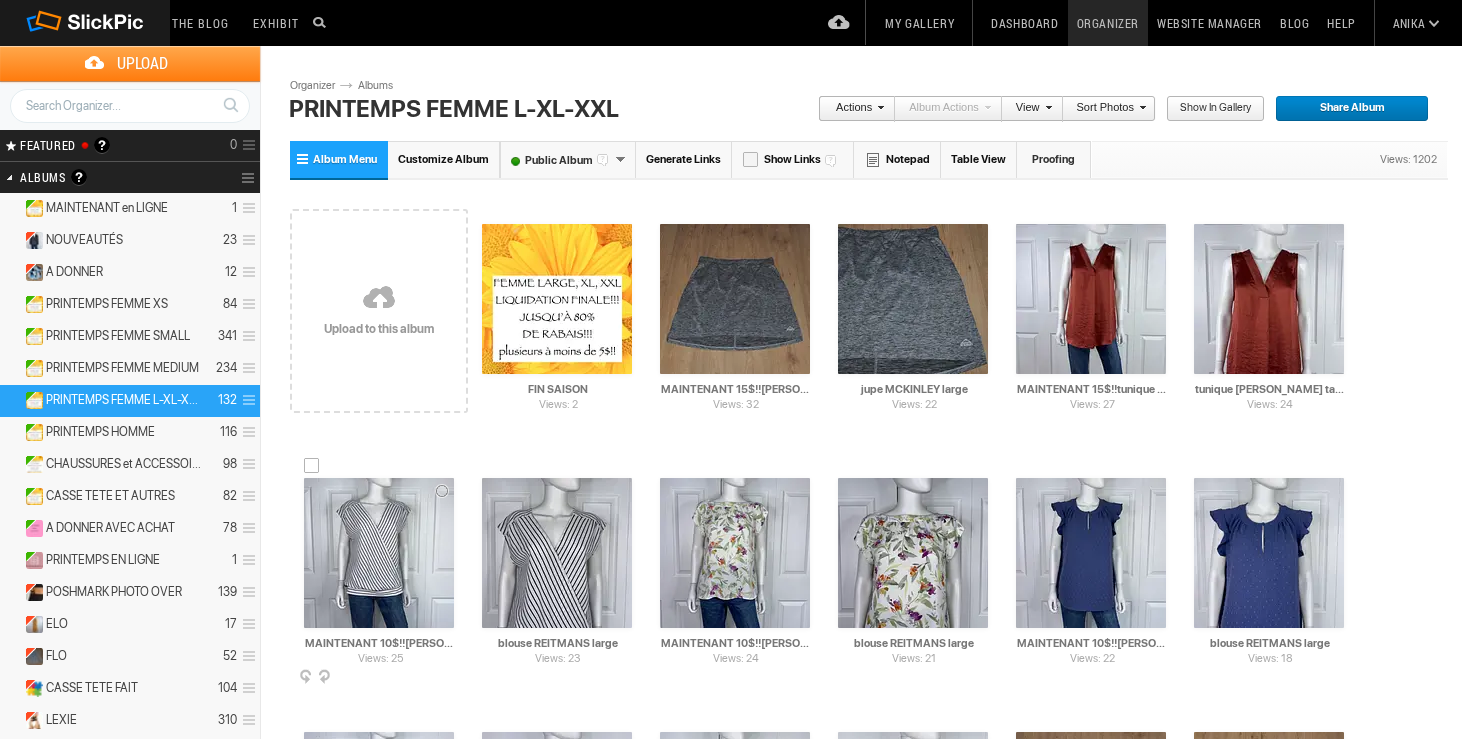 click at bounding box center [312, 466] 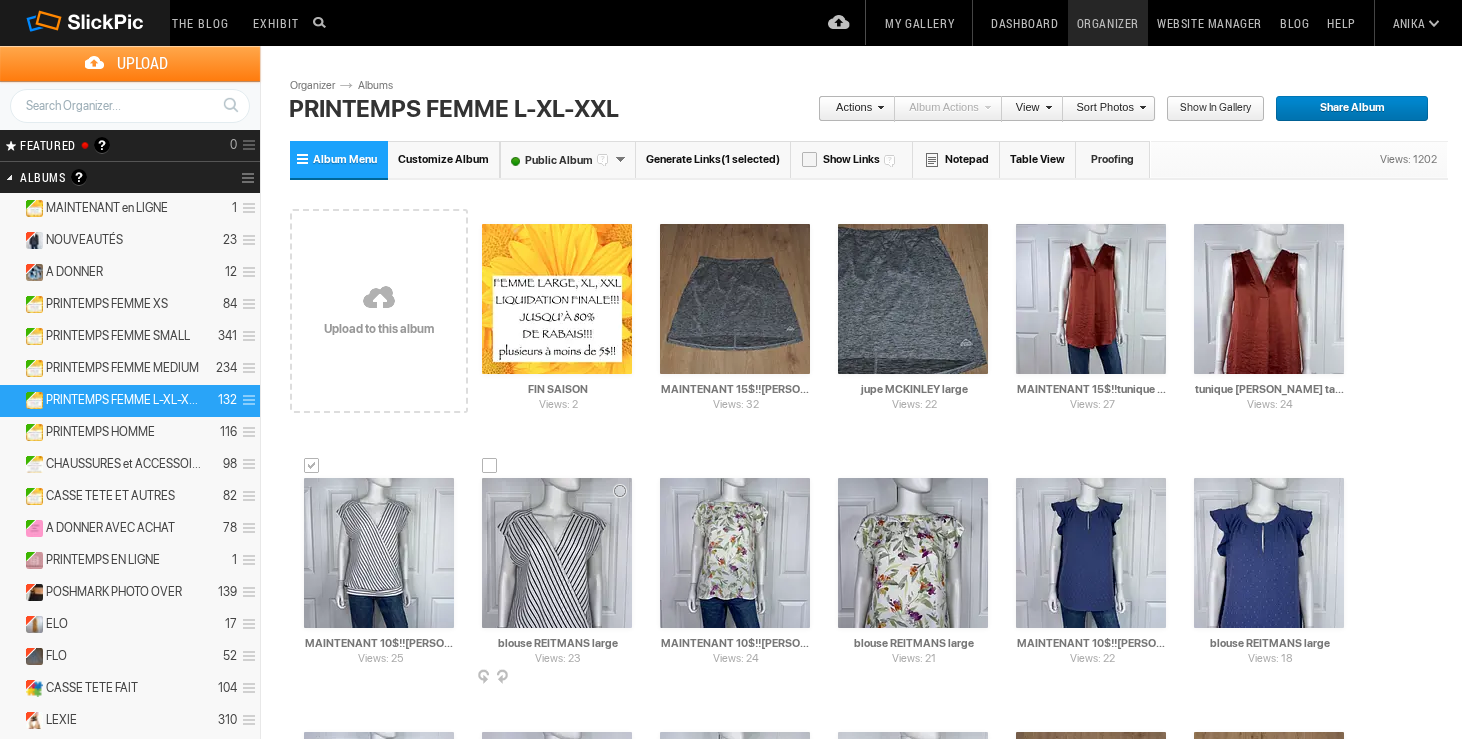 click at bounding box center (490, 466) 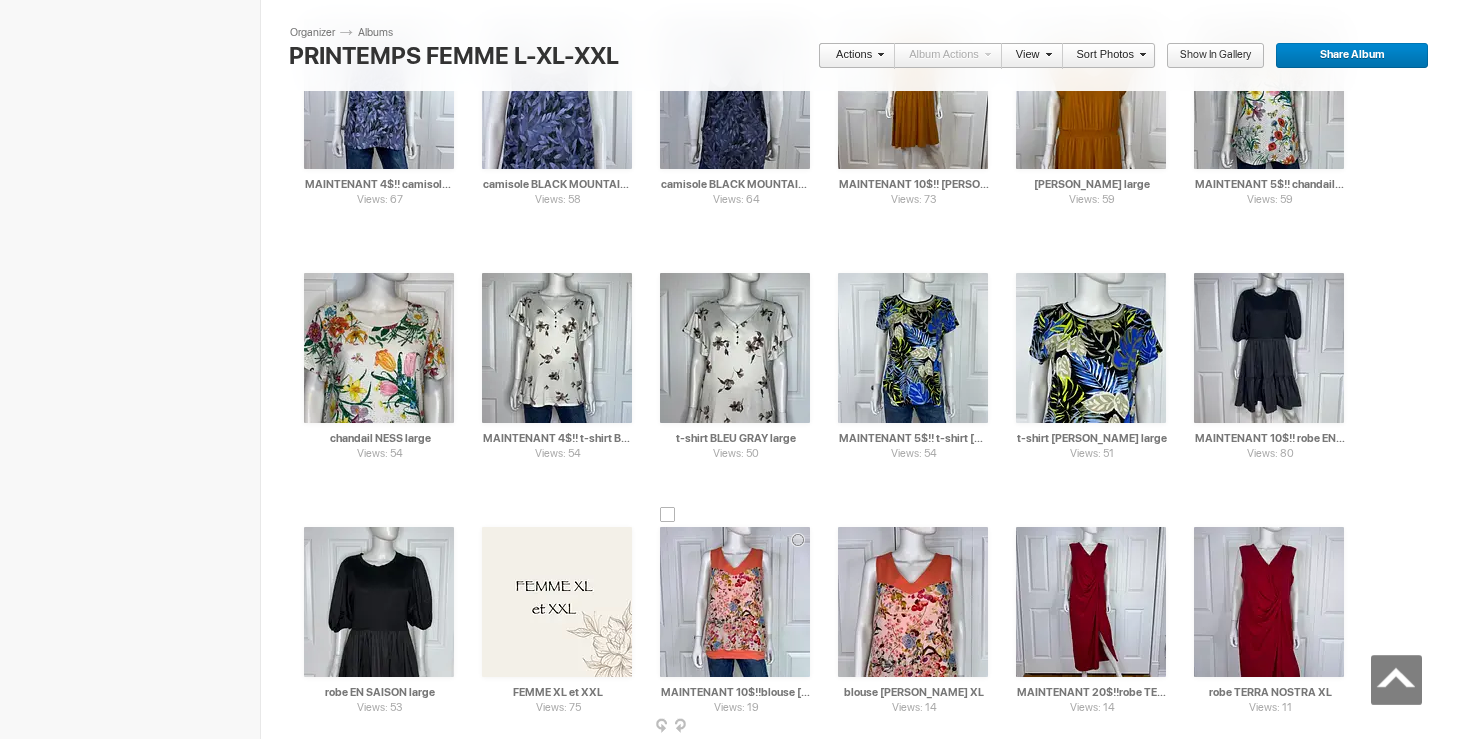 scroll, scrollTop: 3057, scrollLeft: 0, axis: vertical 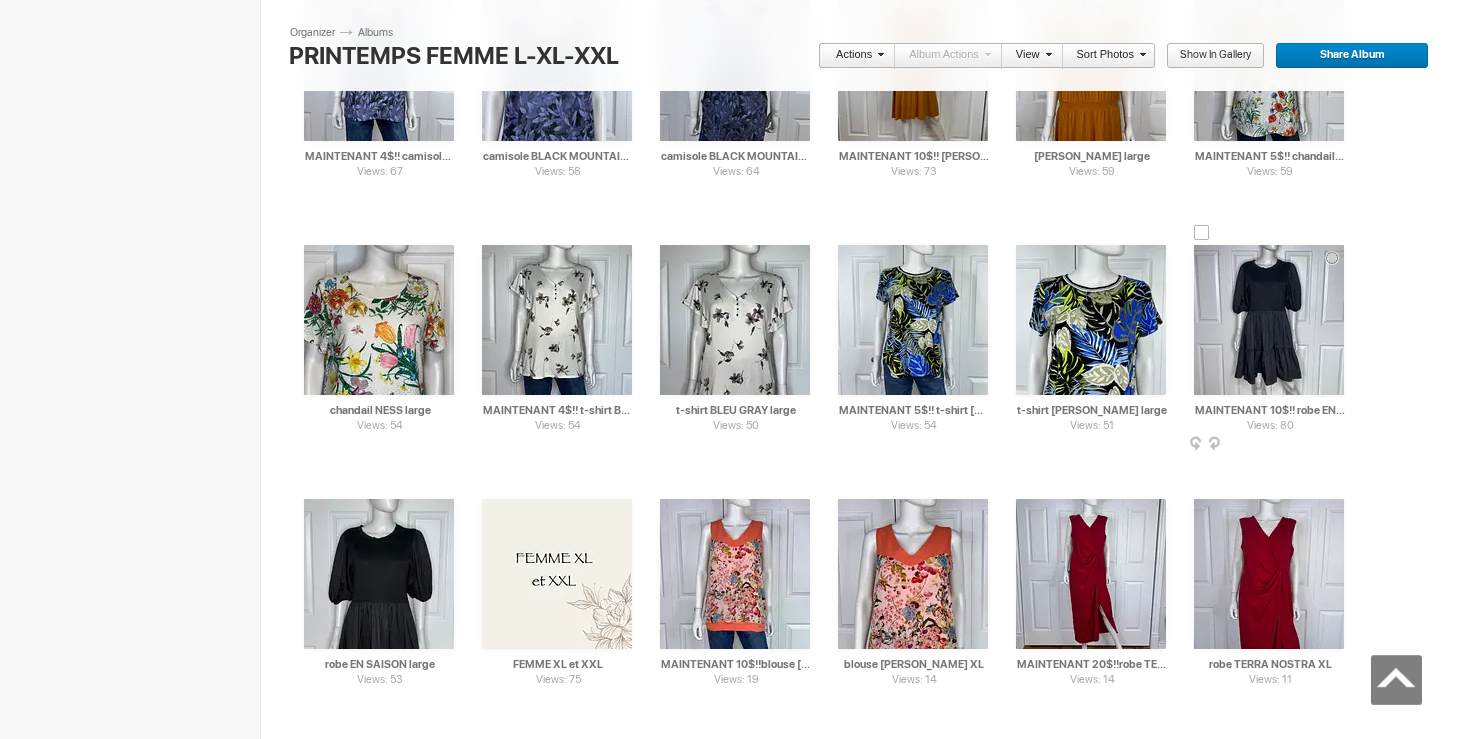 click at bounding box center [1202, 233] 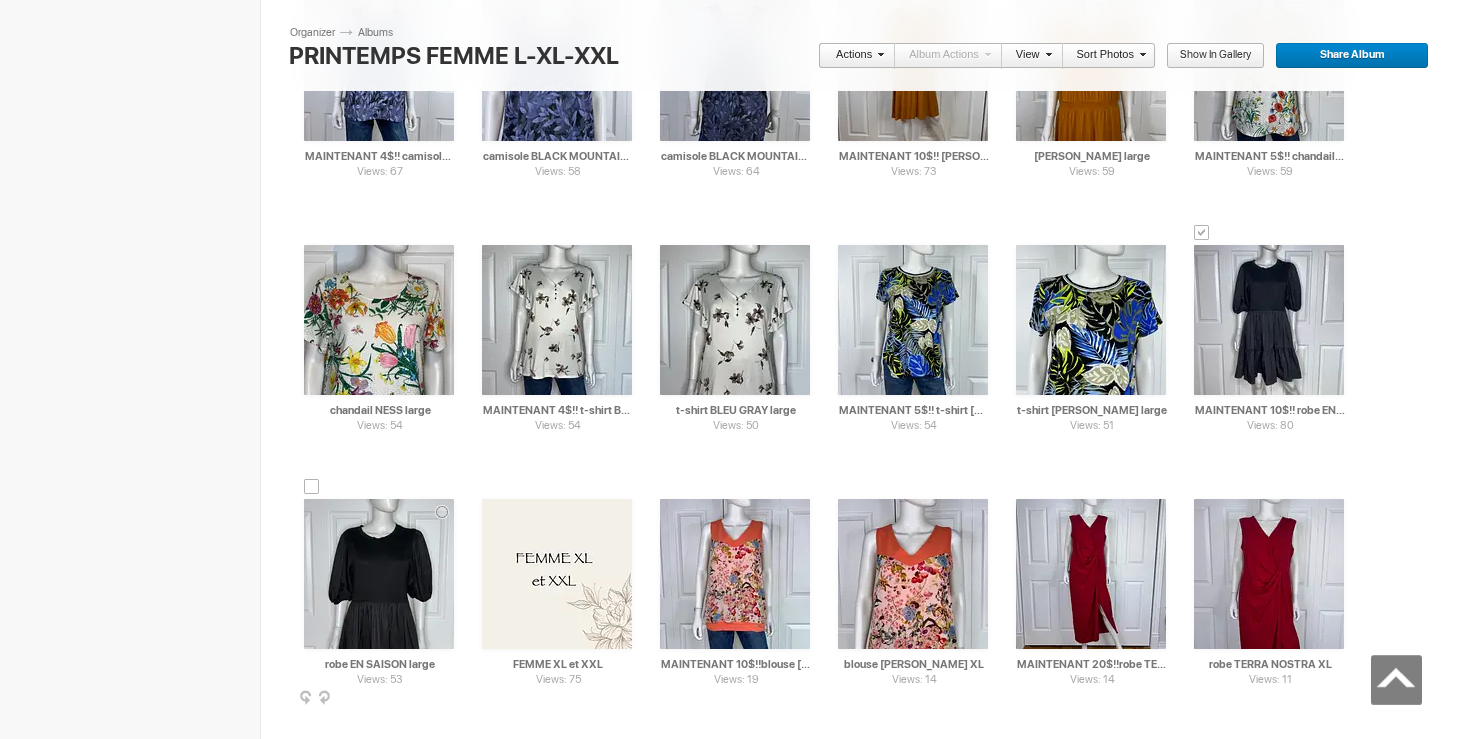 click at bounding box center [312, 487] 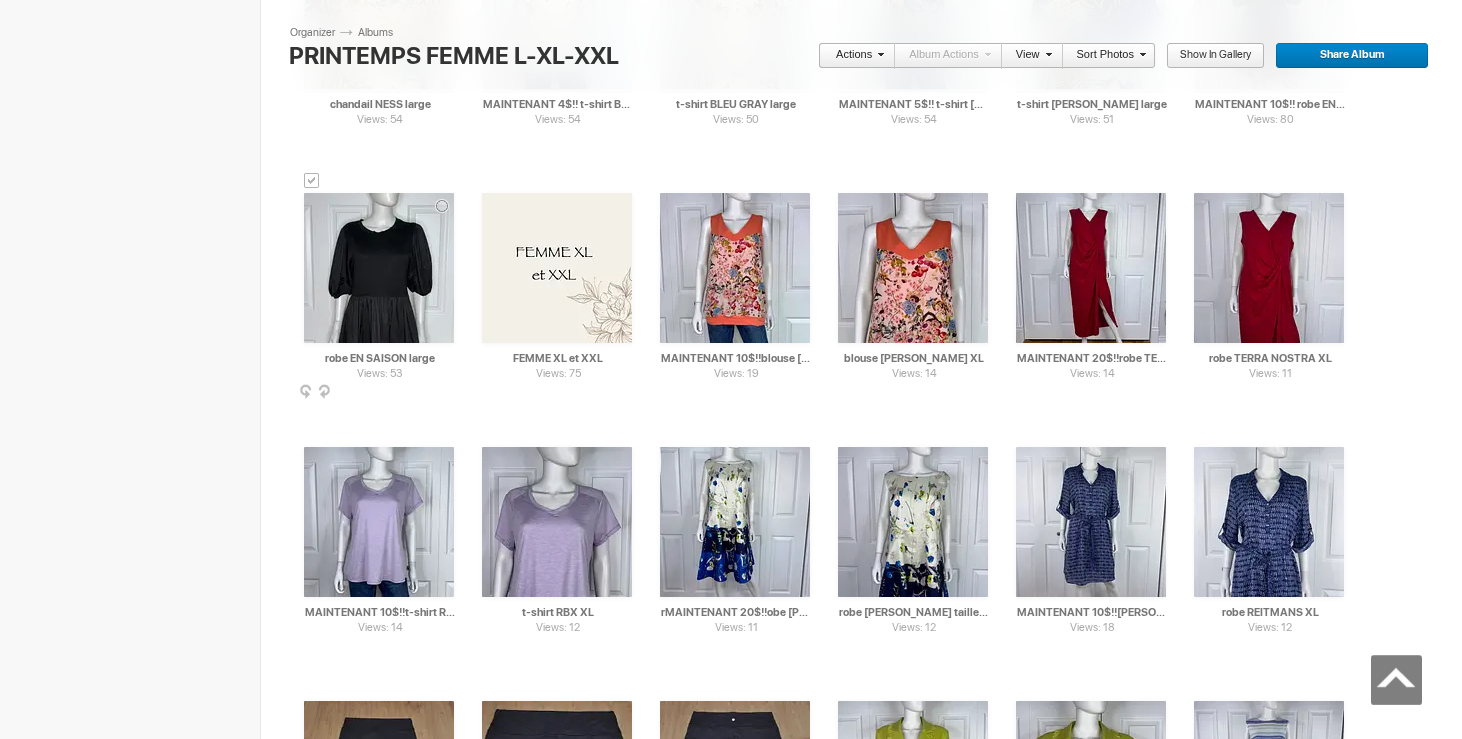 scroll, scrollTop: 3364, scrollLeft: 0, axis: vertical 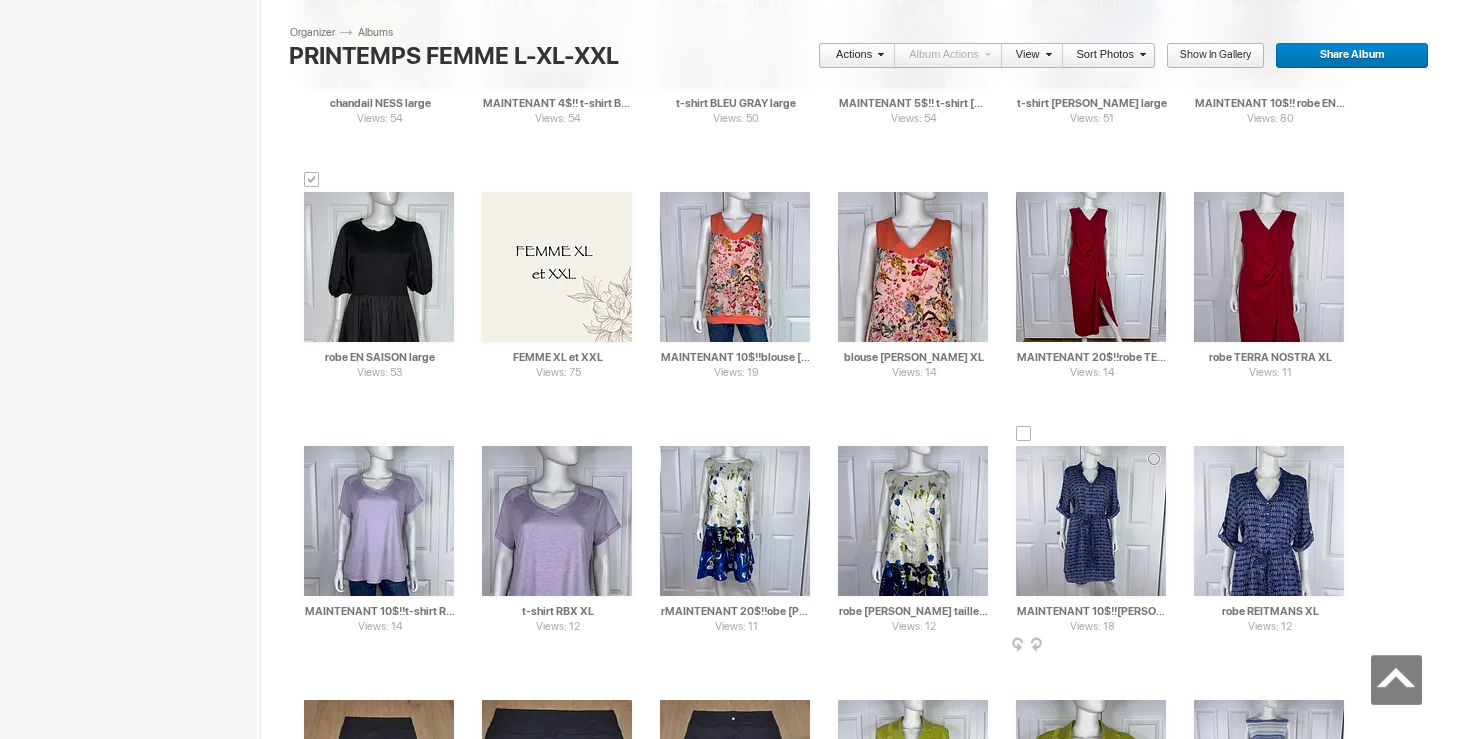 click at bounding box center [1024, 434] 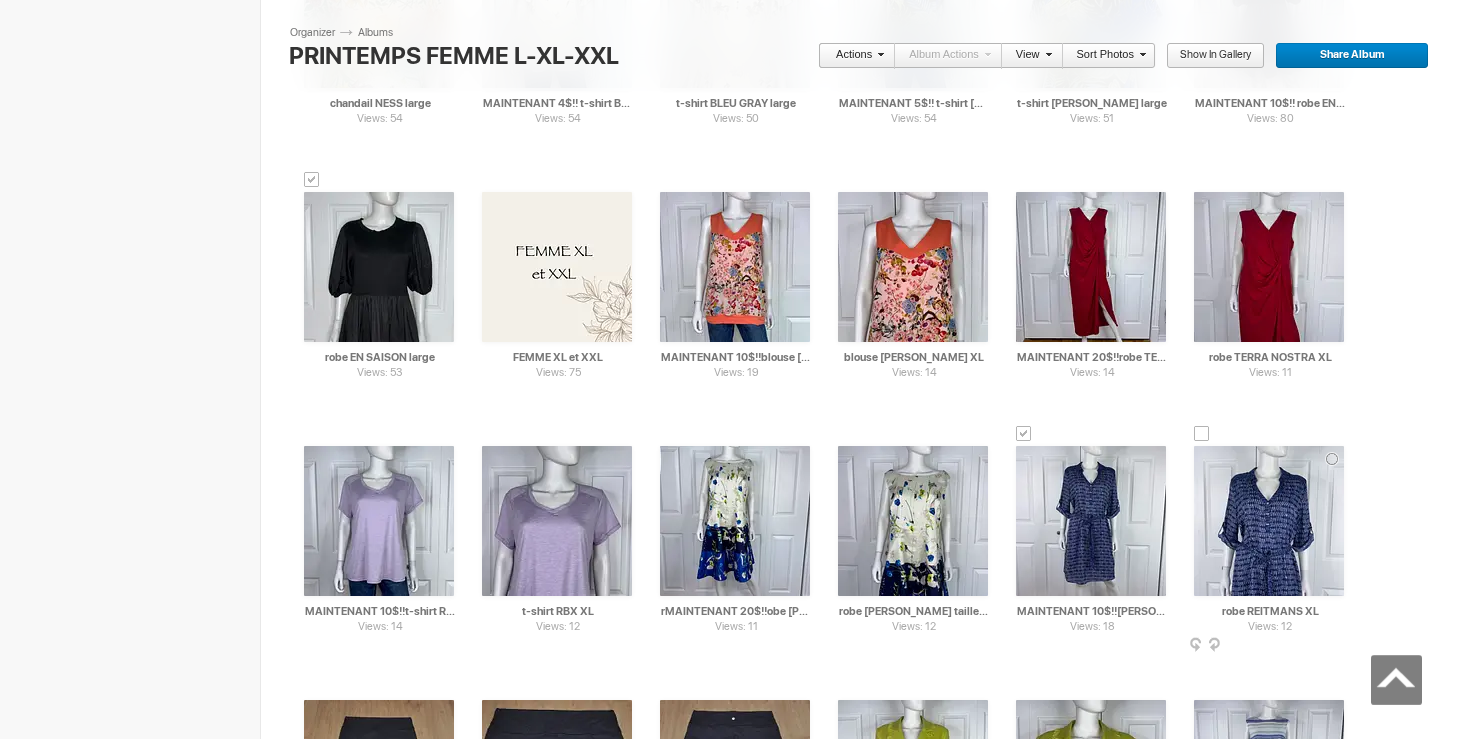 click at bounding box center [1202, 434] 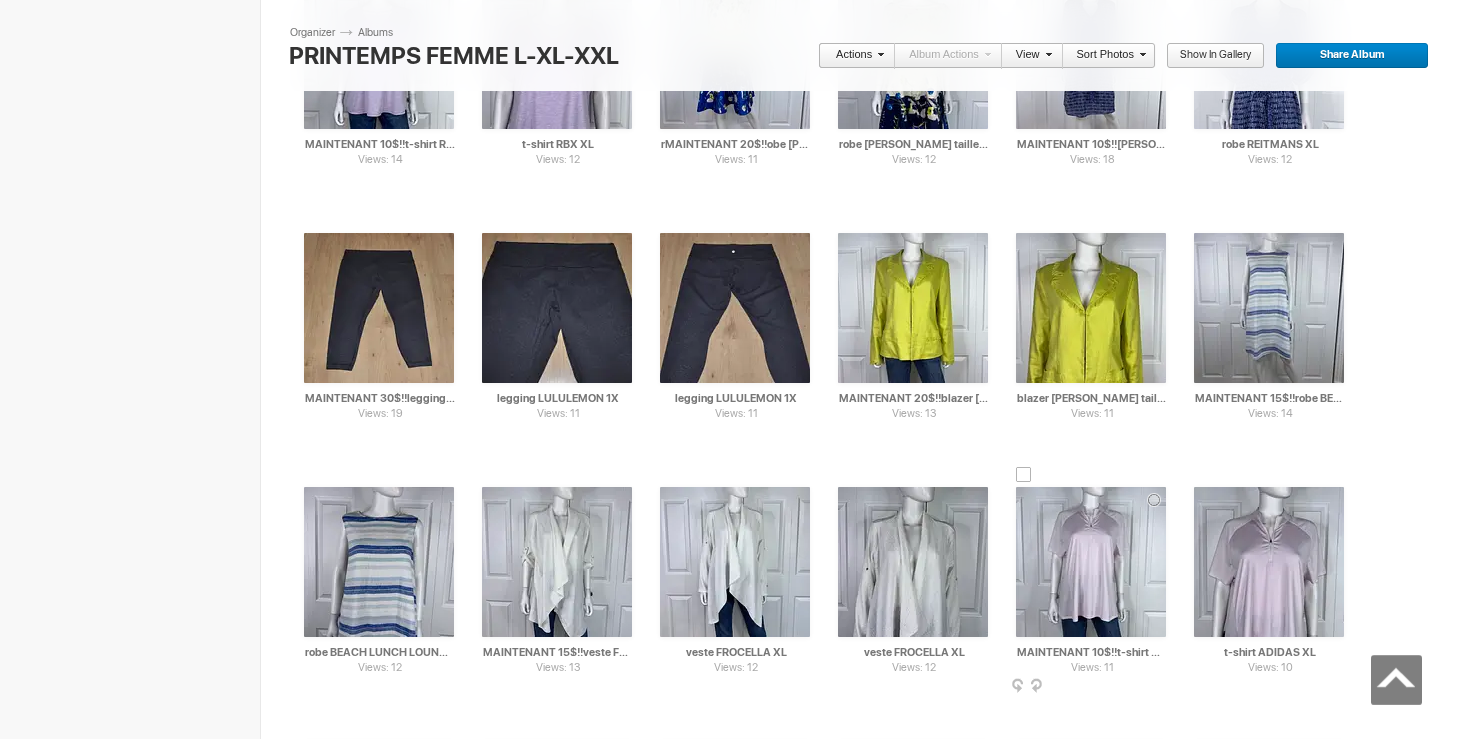scroll, scrollTop: 3760, scrollLeft: 0, axis: vertical 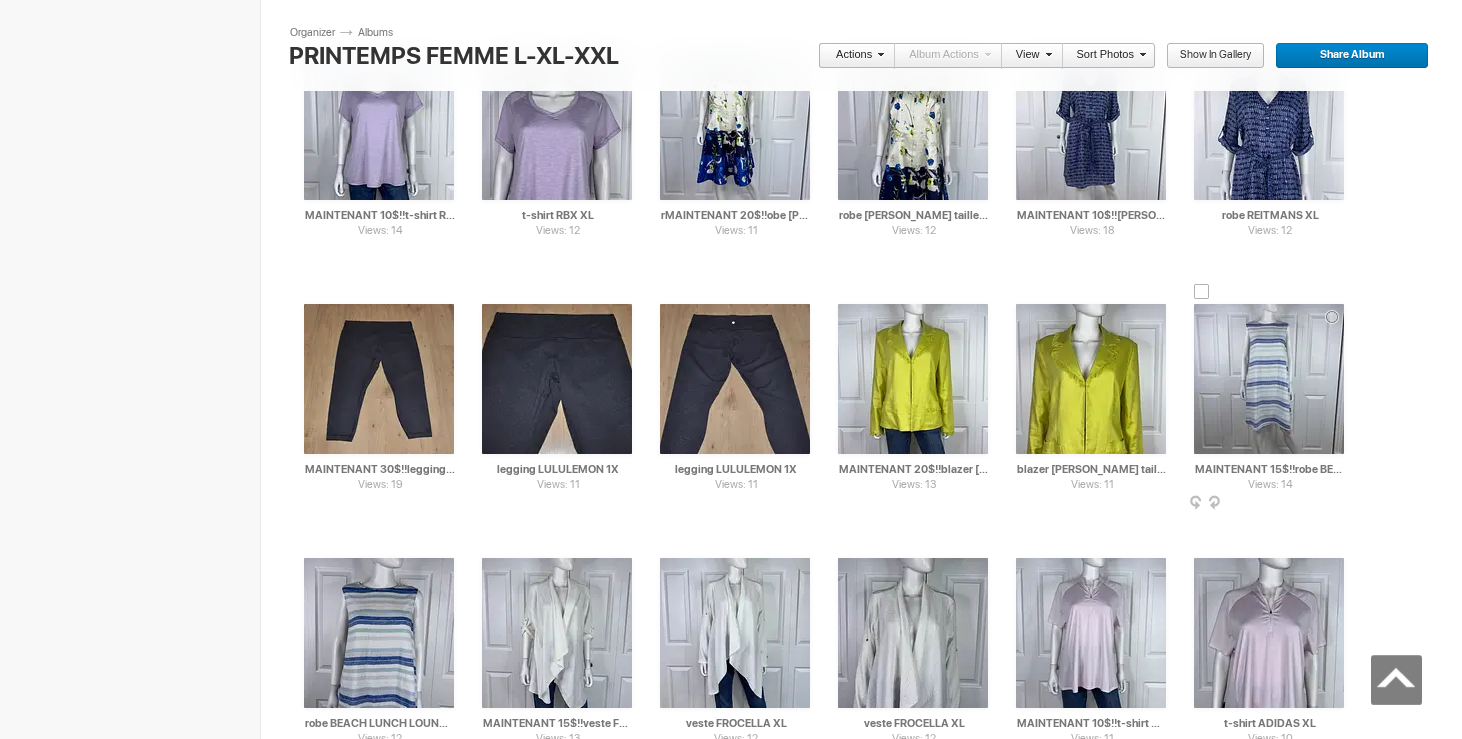 click at bounding box center [1202, 292] 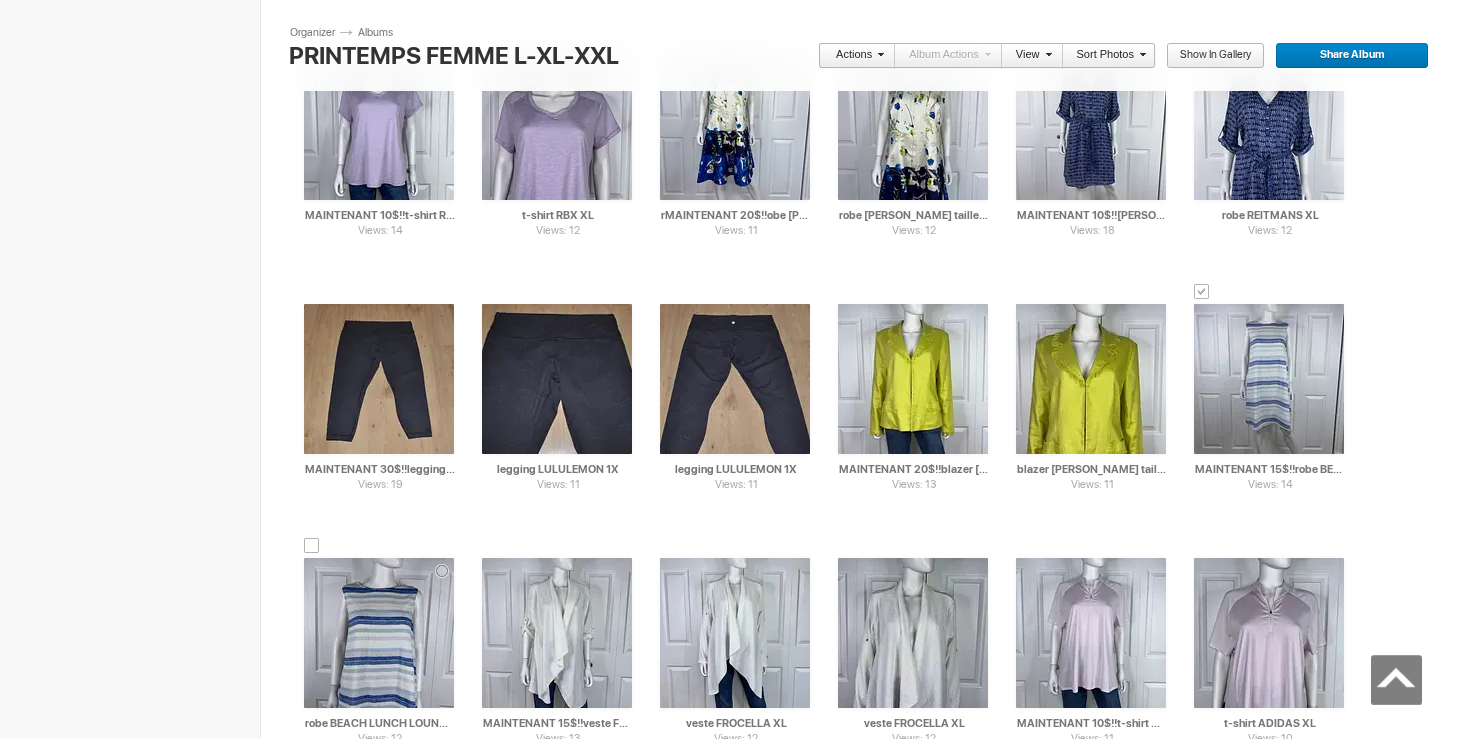click at bounding box center (312, 546) 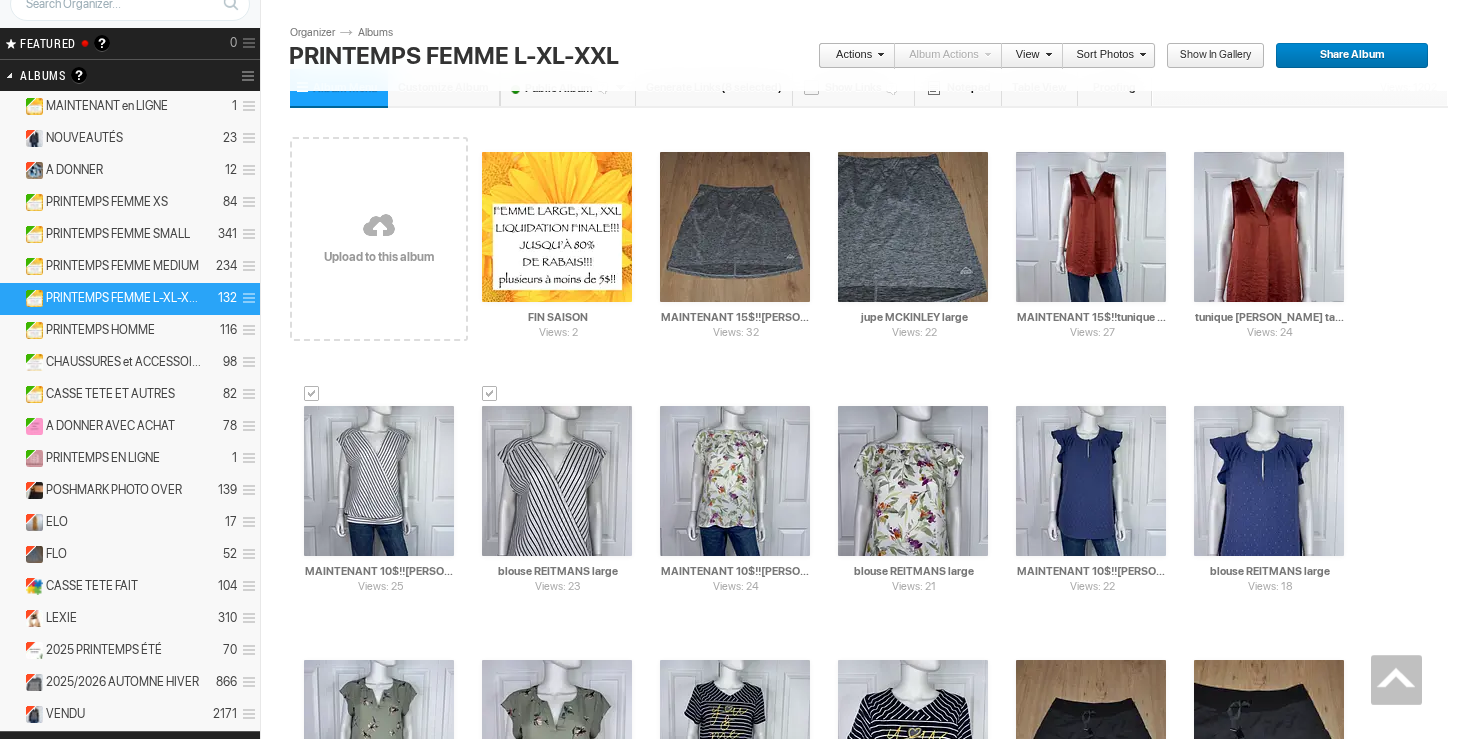scroll, scrollTop: 0, scrollLeft: 0, axis: both 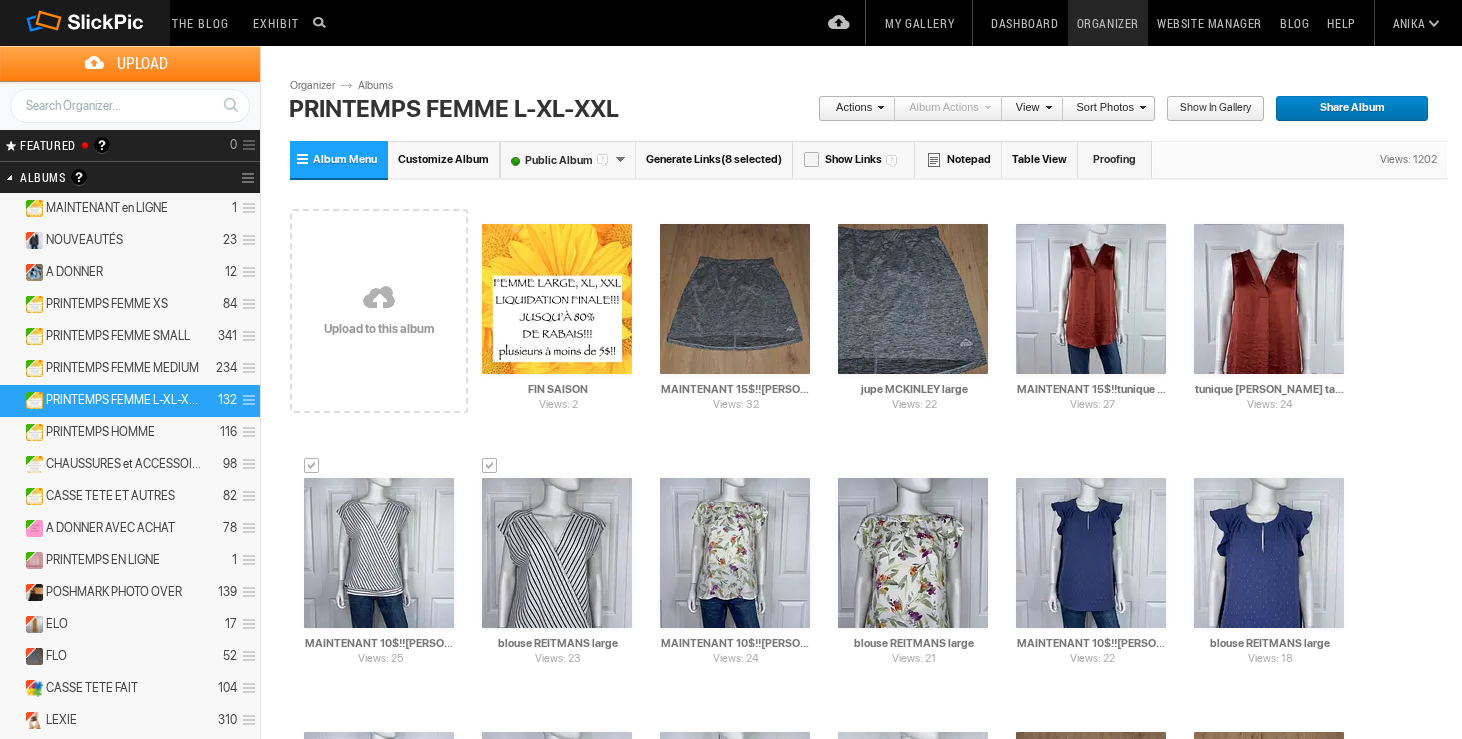 click on "Actions" at bounding box center (851, 109) 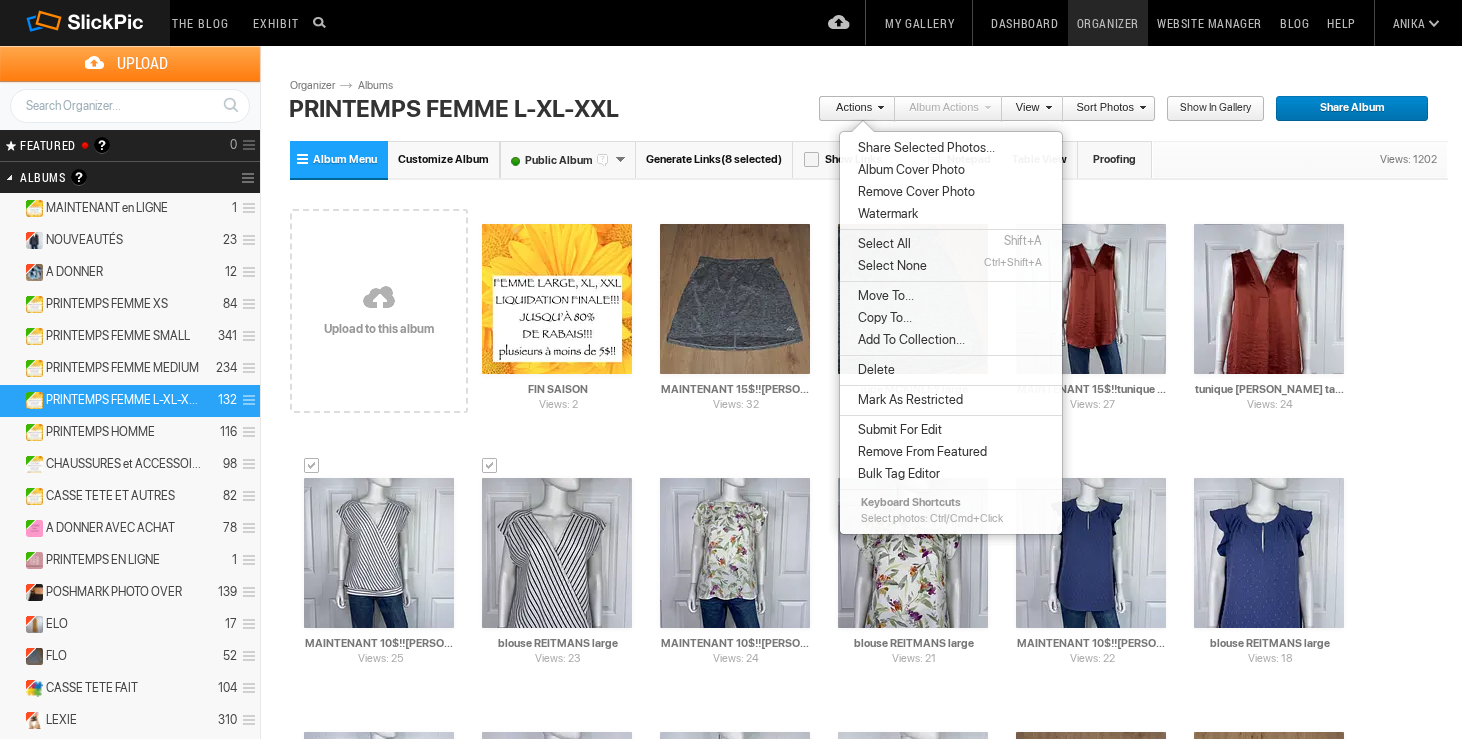 click on "Move To..." at bounding box center (883, 296) 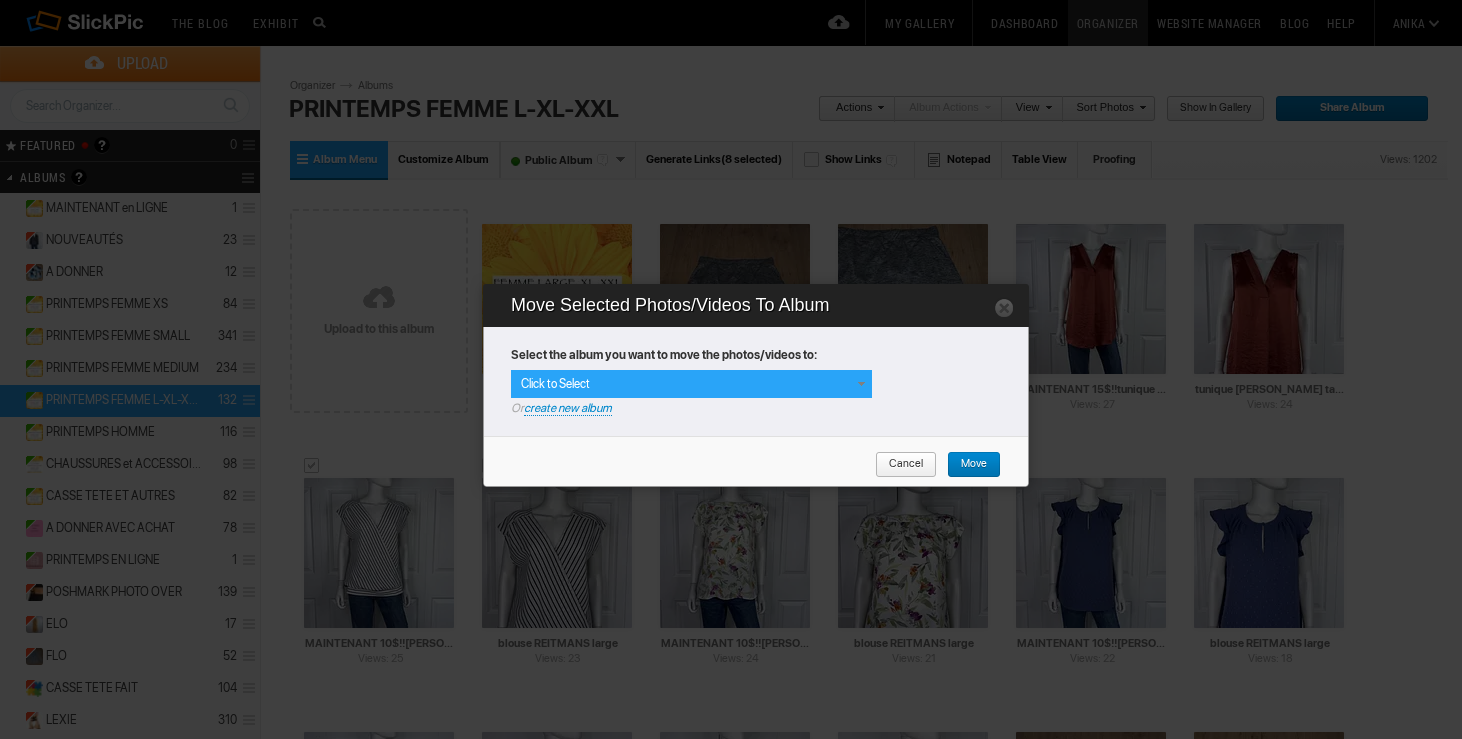 click on "Click to Select" at bounding box center [691, 384] 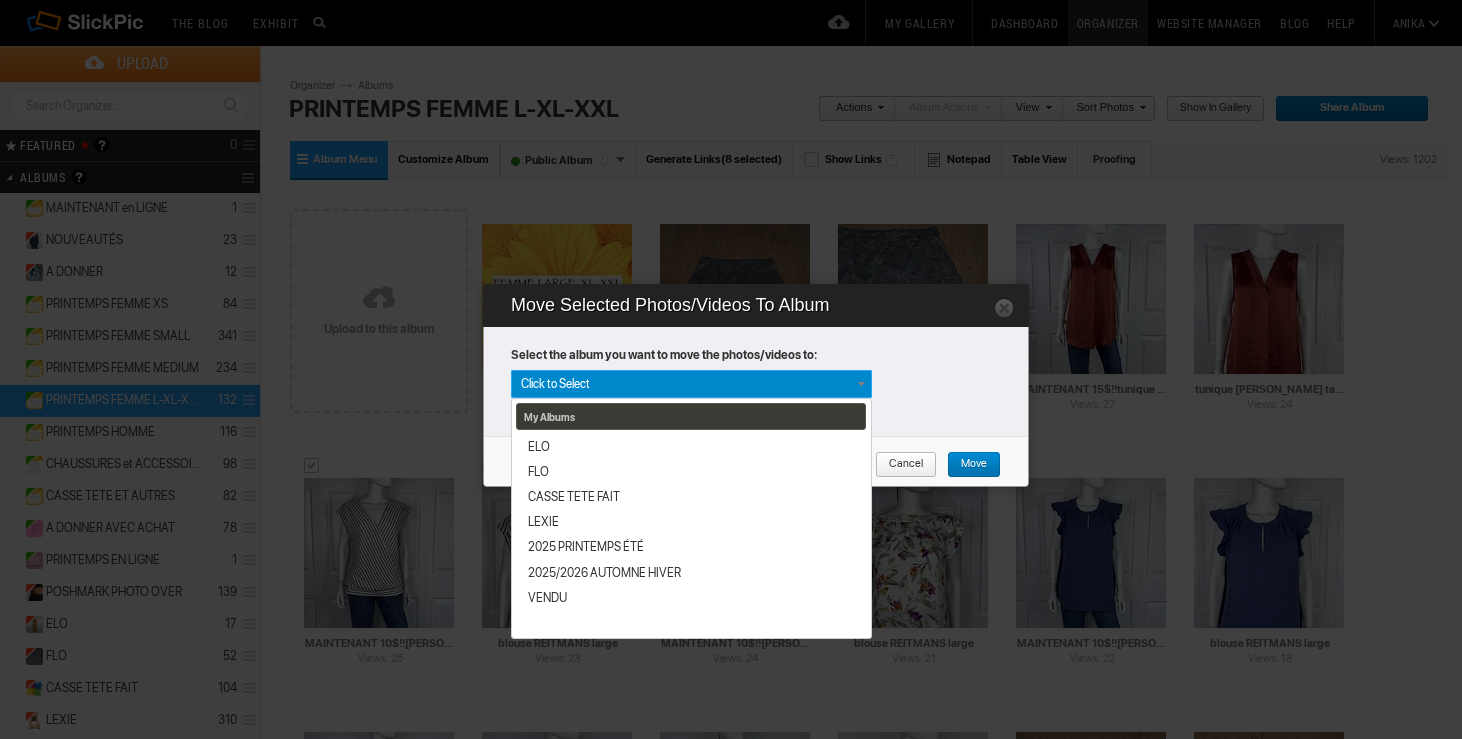 scroll, scrollTop: 340, scrollLeft: 0, axis: vertical 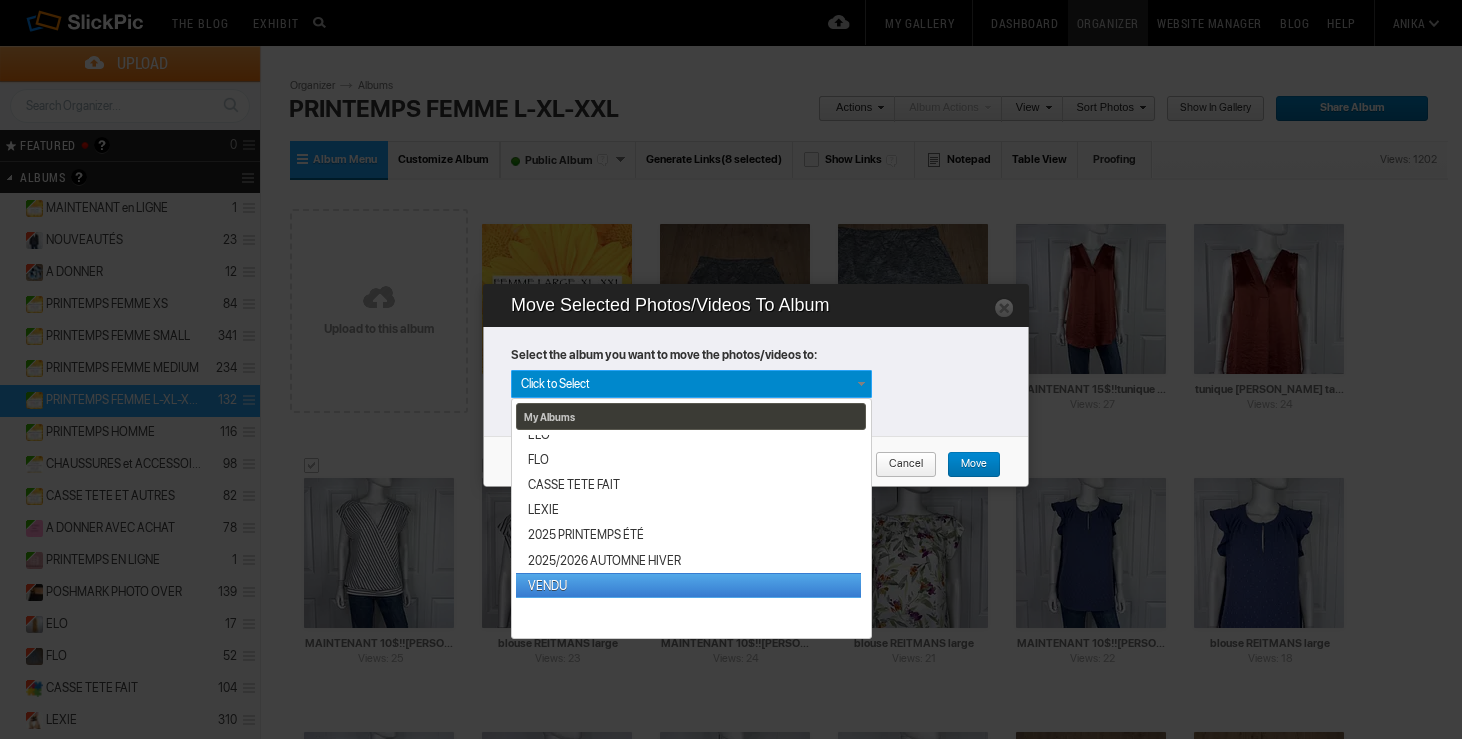 click on "VENDU" at bounding box center (688, 585) 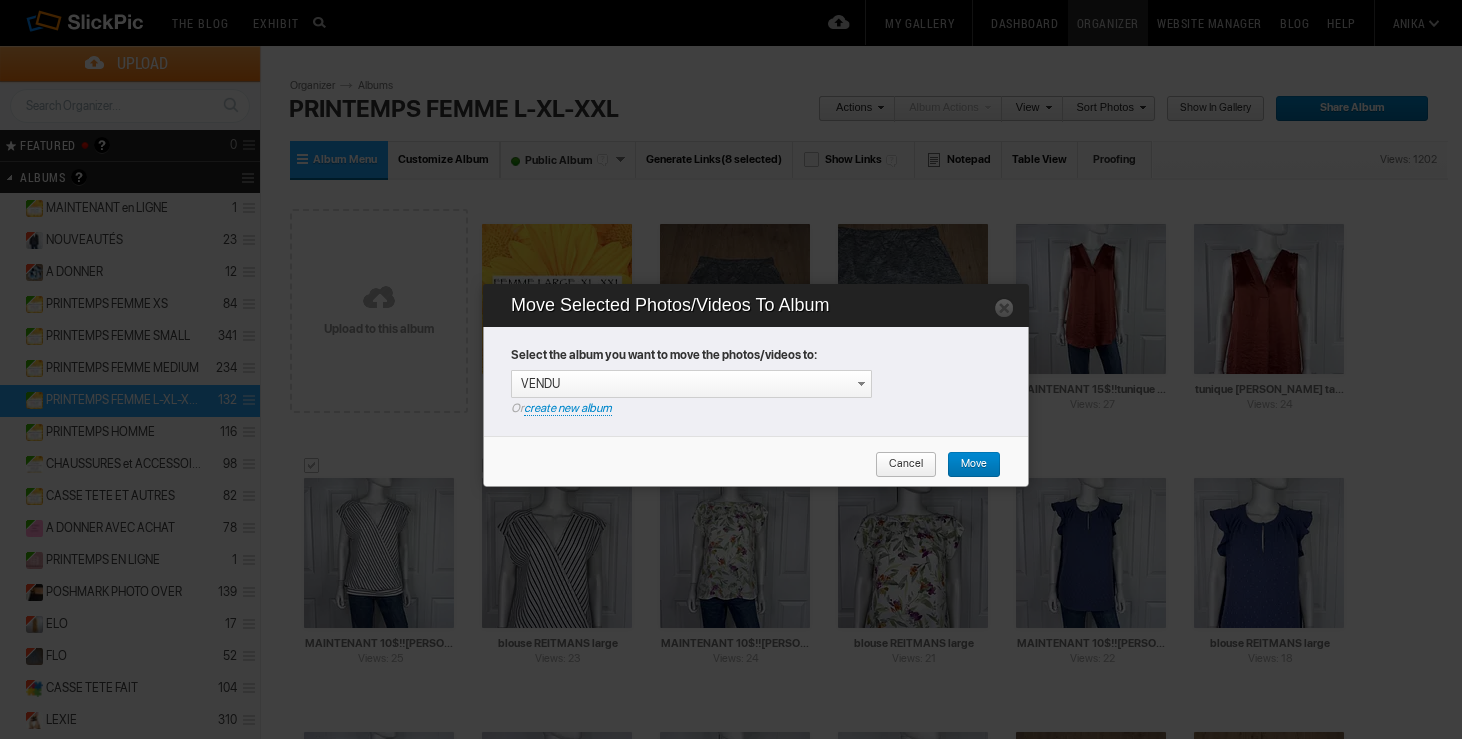 click on "Move" at bounding box center (967, 465) 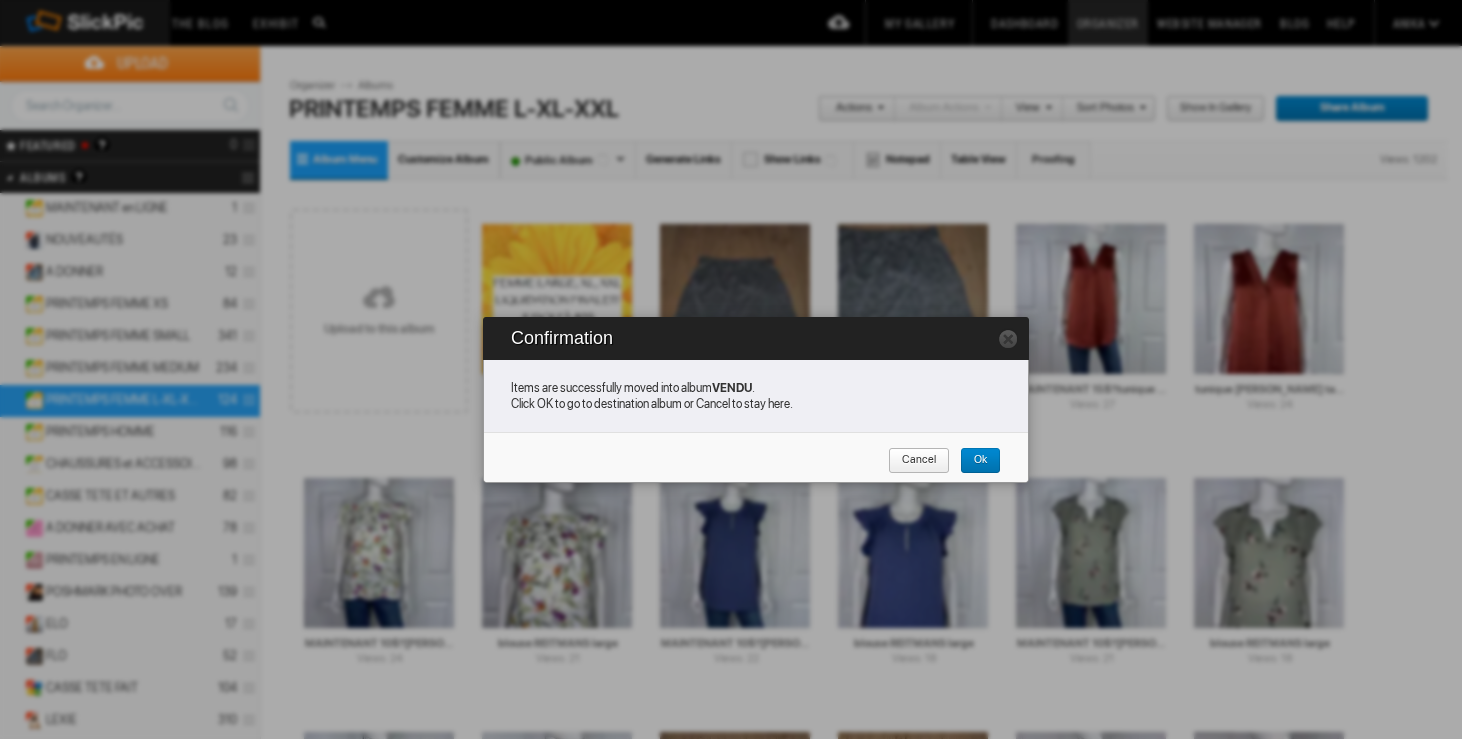 click on "Cancel" at bounding box center [912, 461] 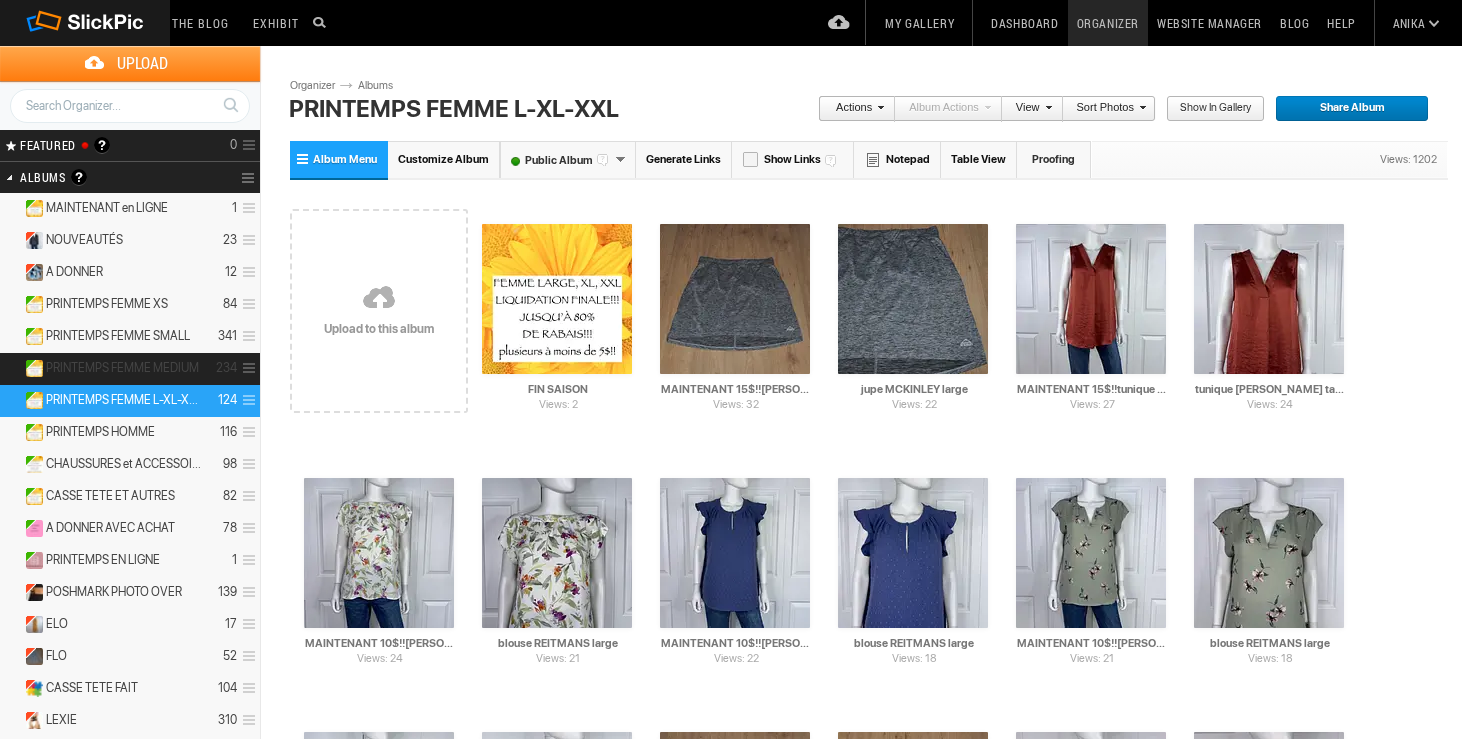 click on "PRINTEMPS FEMME MEDIUM" at bounding box center (122, 368) 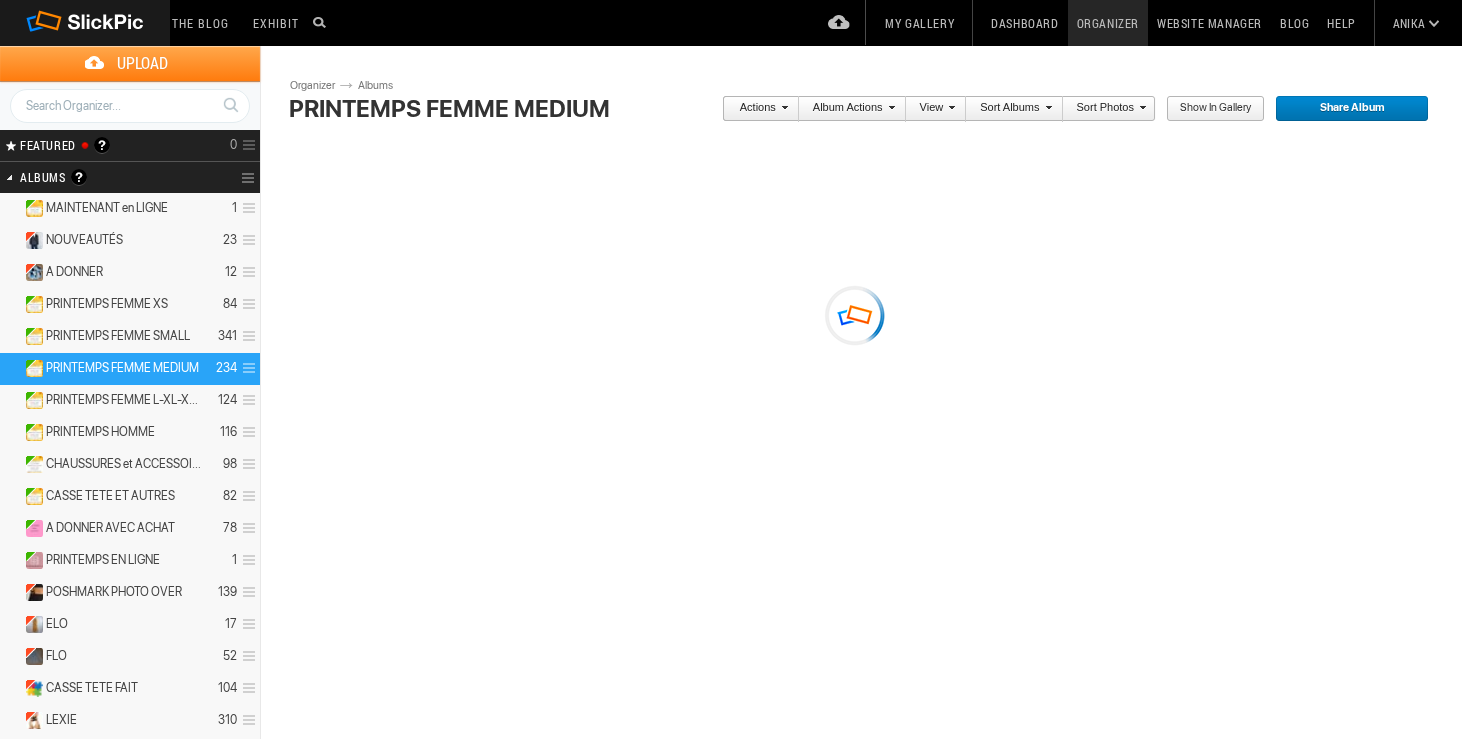 scroll, scrollTop: 0, scrollLeft: 0, axis: both 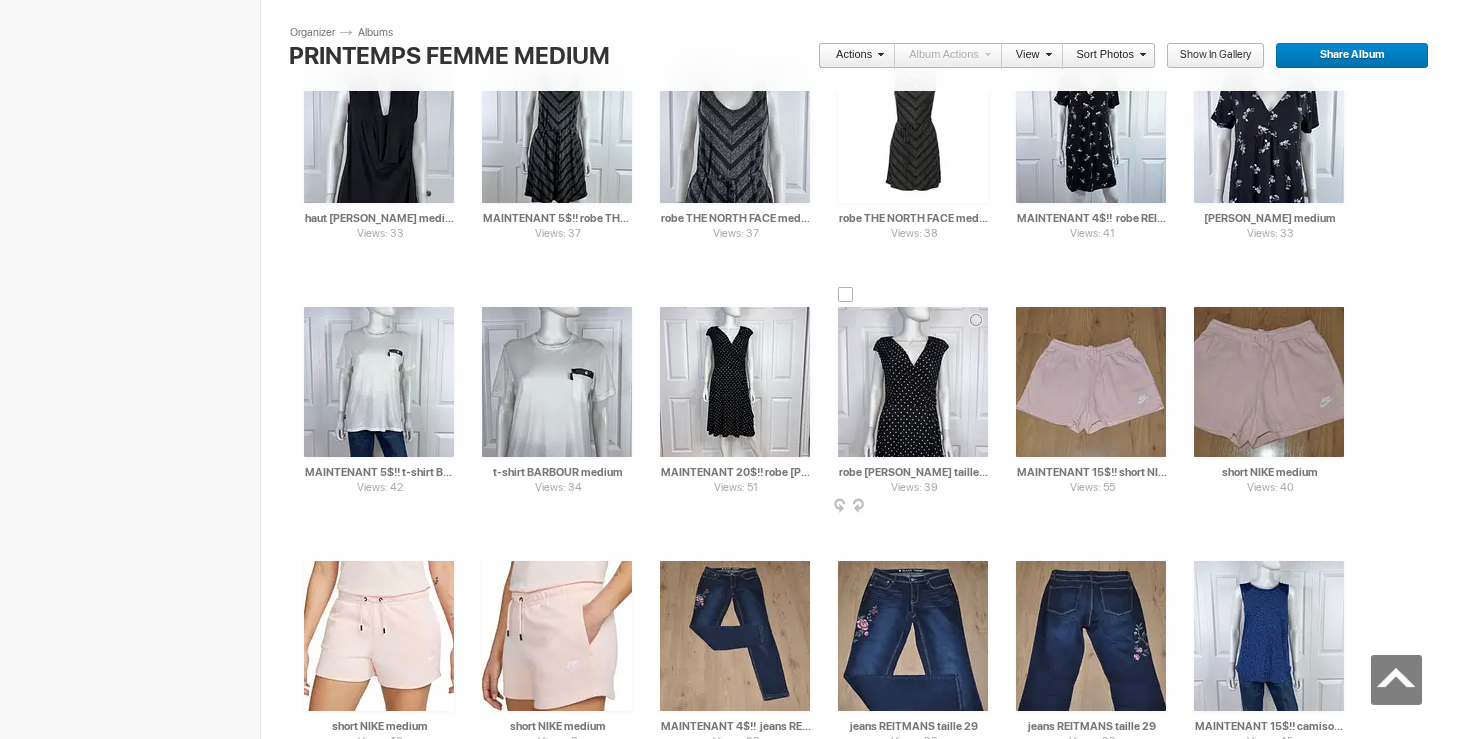 click at bounding box center (846, 295) 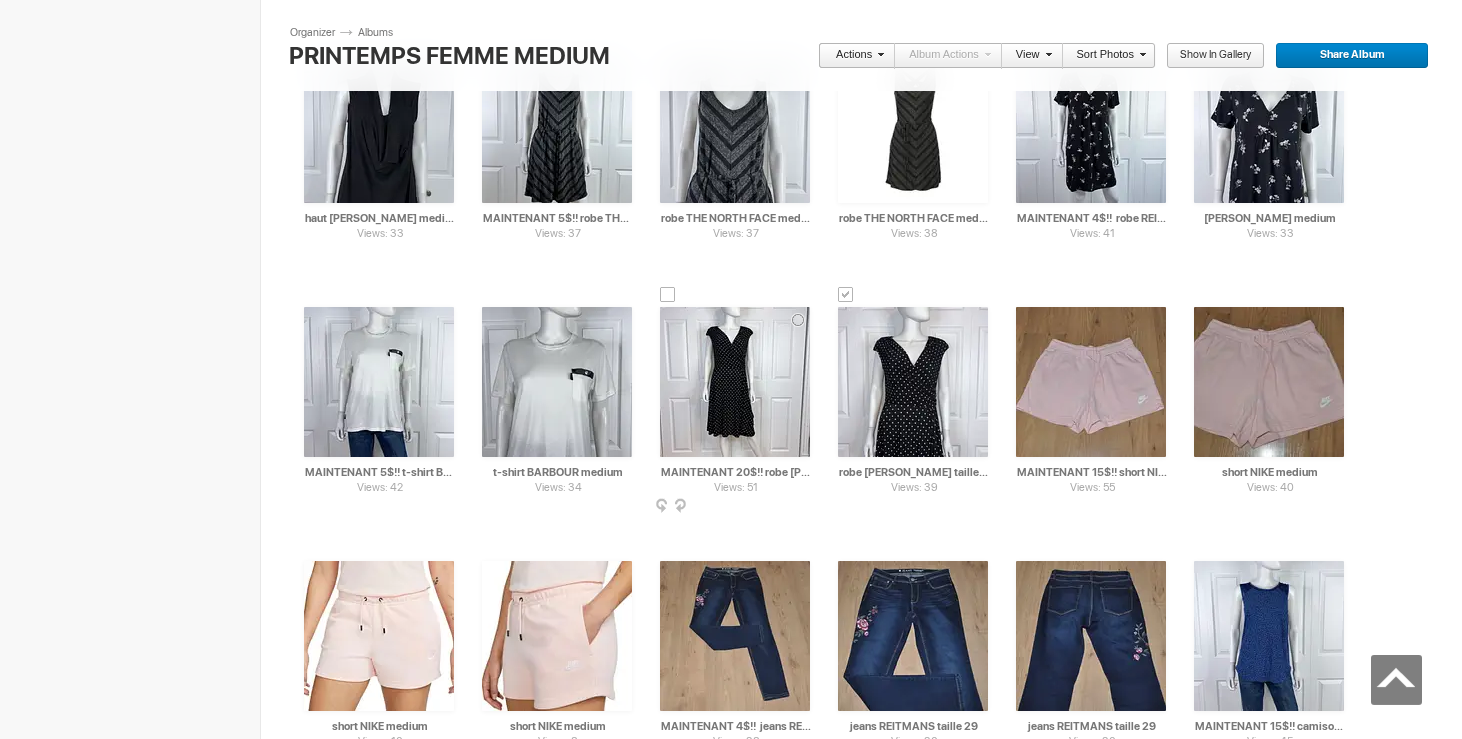 click at bounding box center (668, 295) 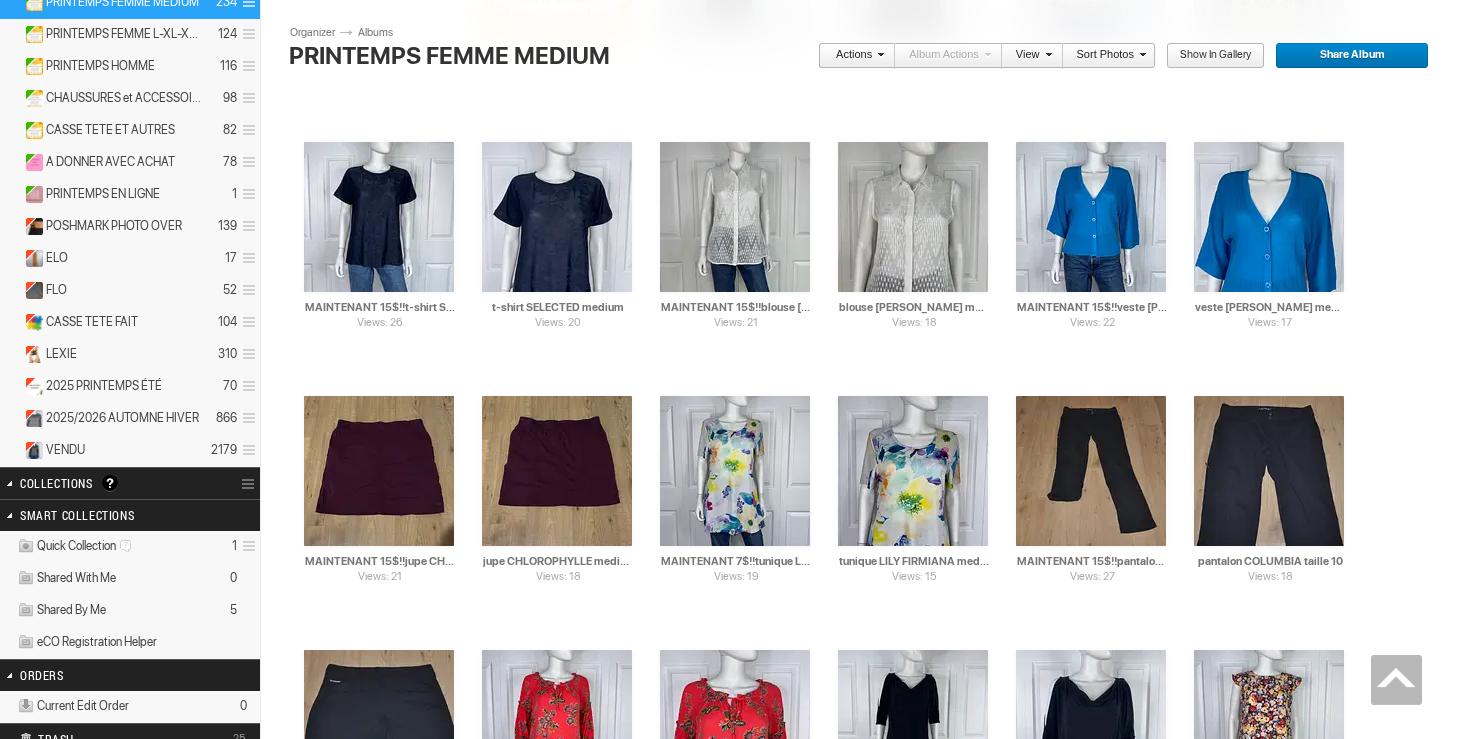 scroll, scrollTop: 0, scrollLeft: 0, axis: both 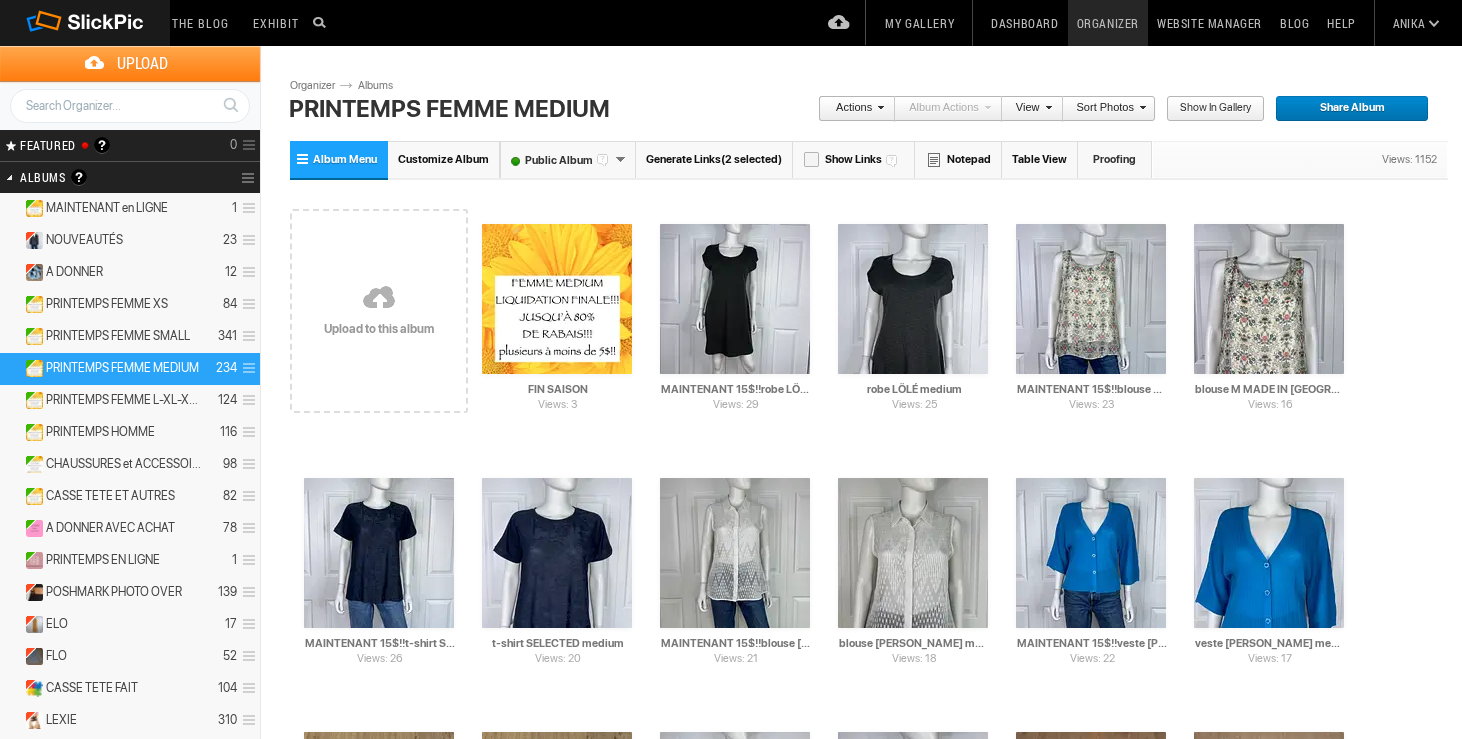 click on "Actions" at bounding box center (851, 109) 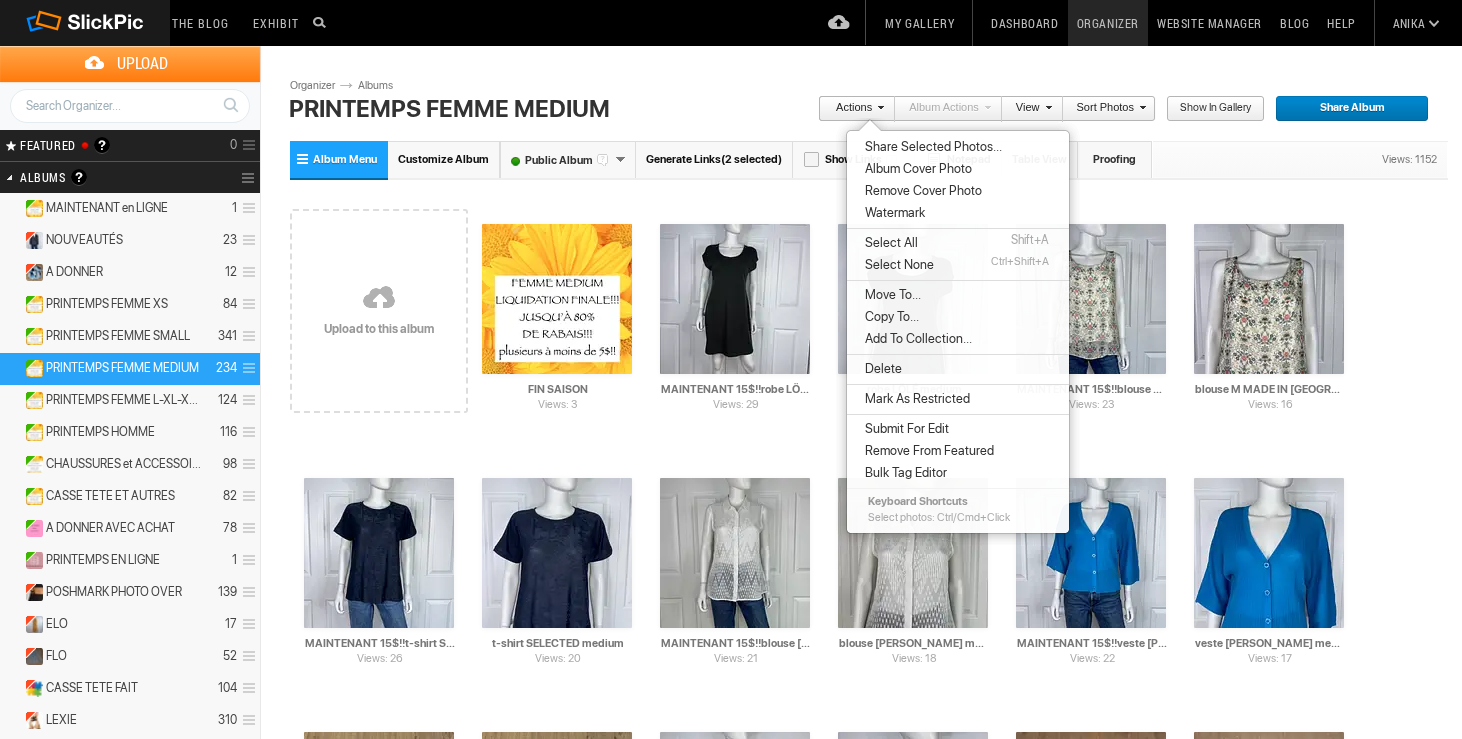 click on "Move To..." at bounding box center [890, 295] 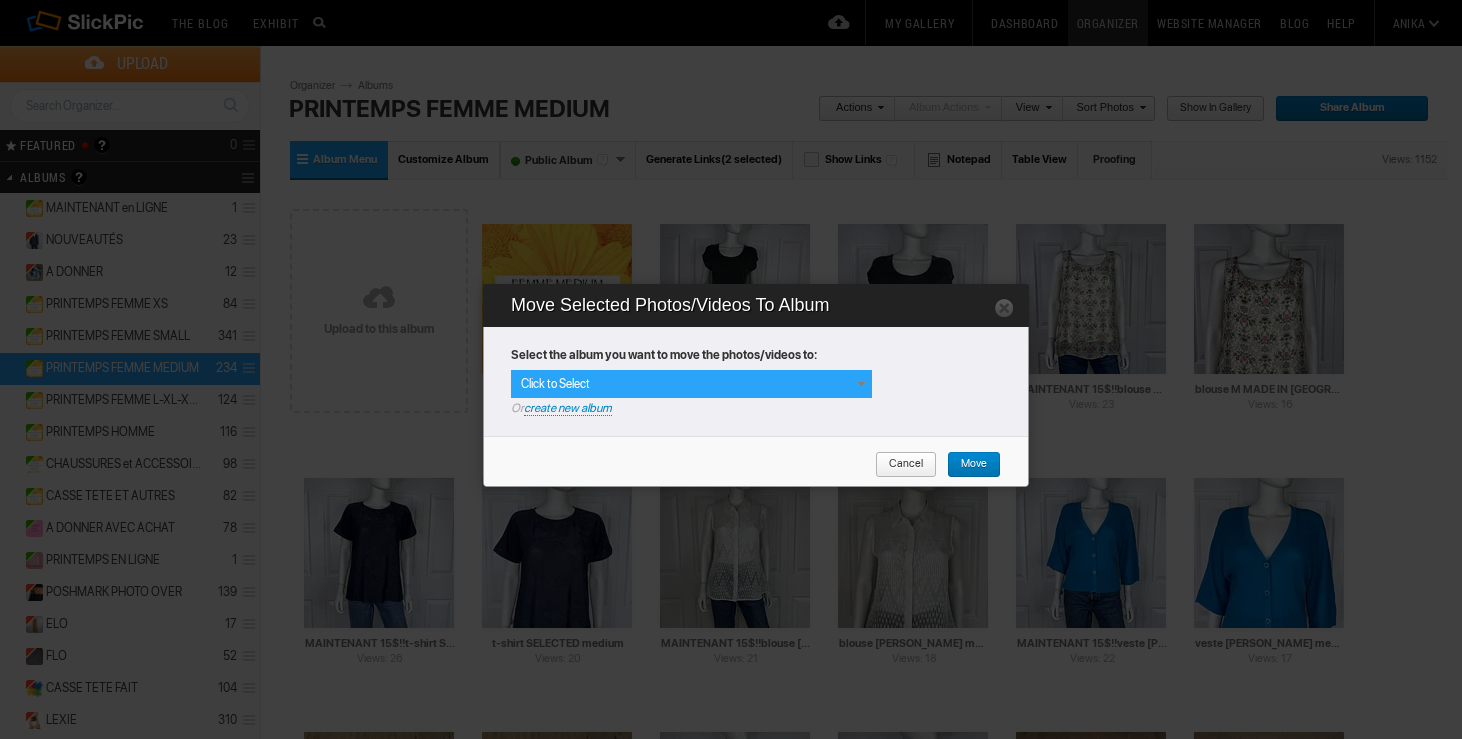 click at bounding box center [861, 384] 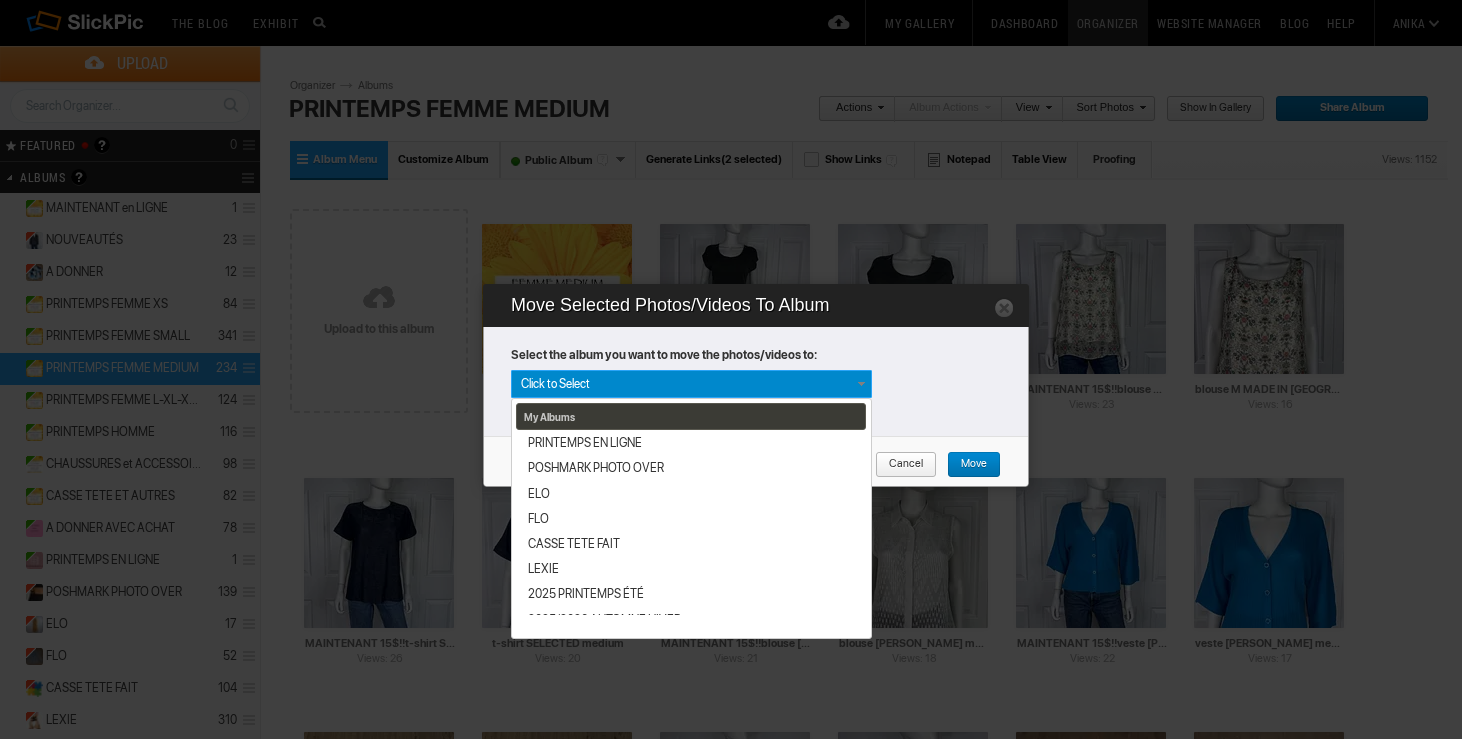 scroll, scrollTop: 340, scrollLeft: 0, axis: vertical 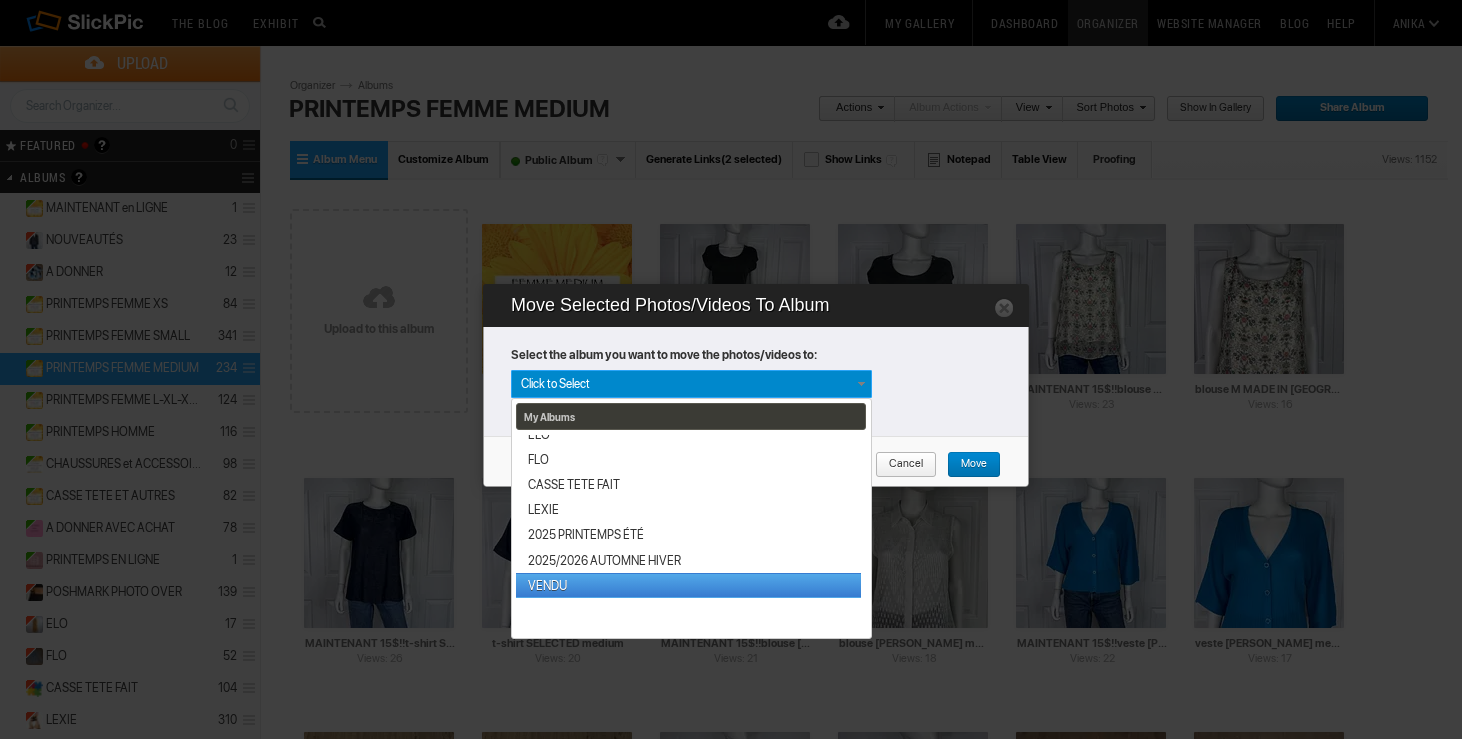 click on "VENDU" at bounding box center [688, 585] 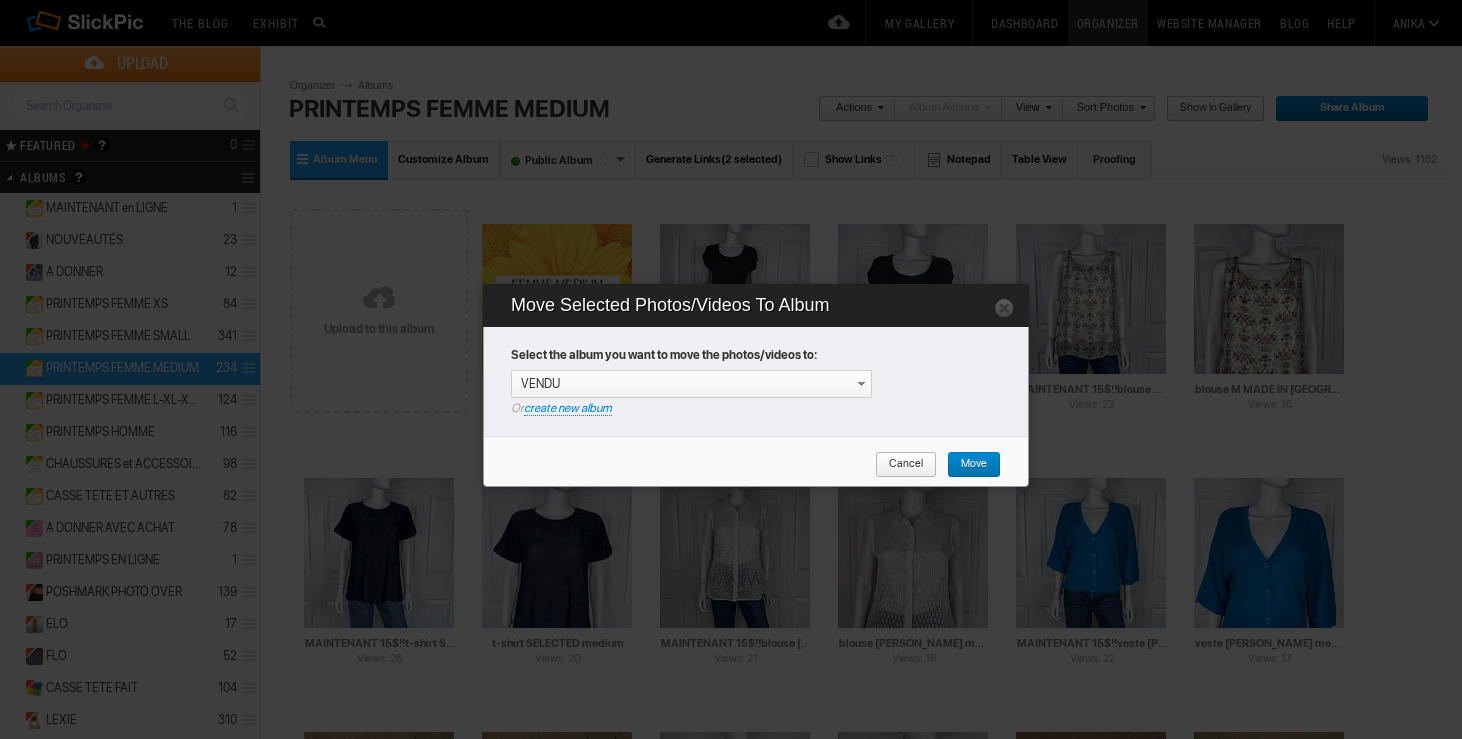 click on "Move" at bounding box center (974, 465) 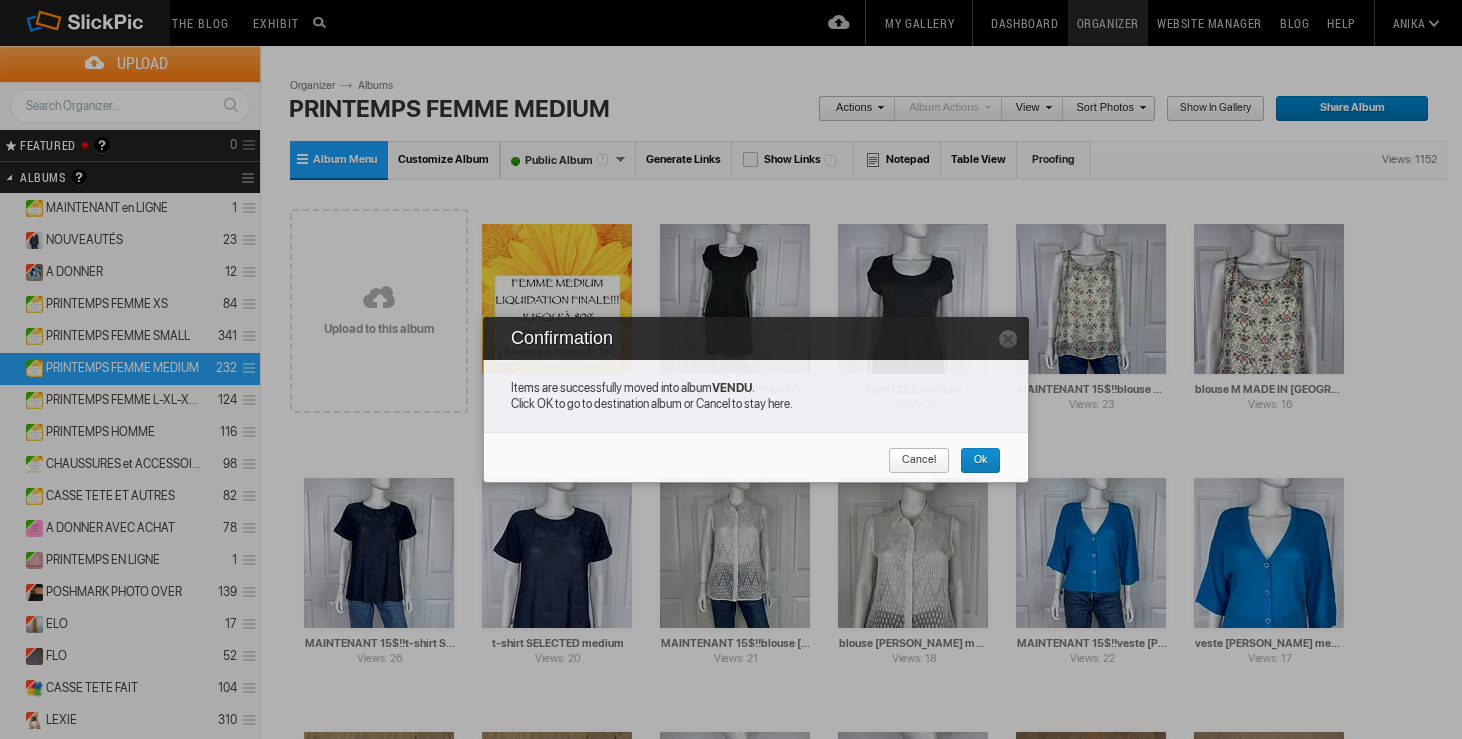 click on "Cancel" at bounding box center [912, 461] 